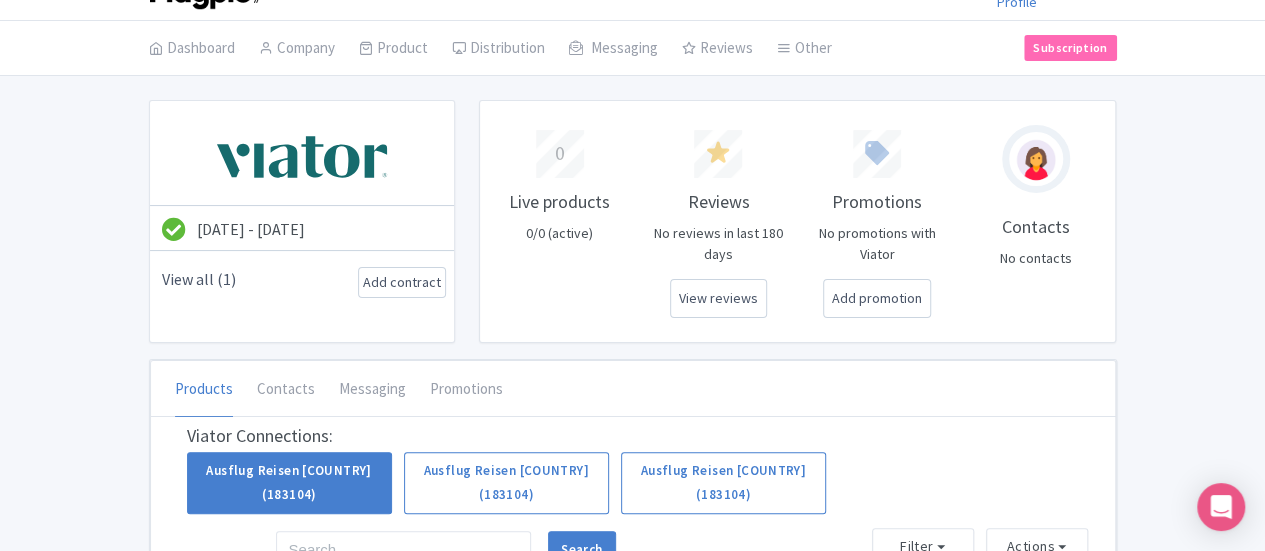 scroll, scrollTop: 0, scrollLeft: 0, axis: both 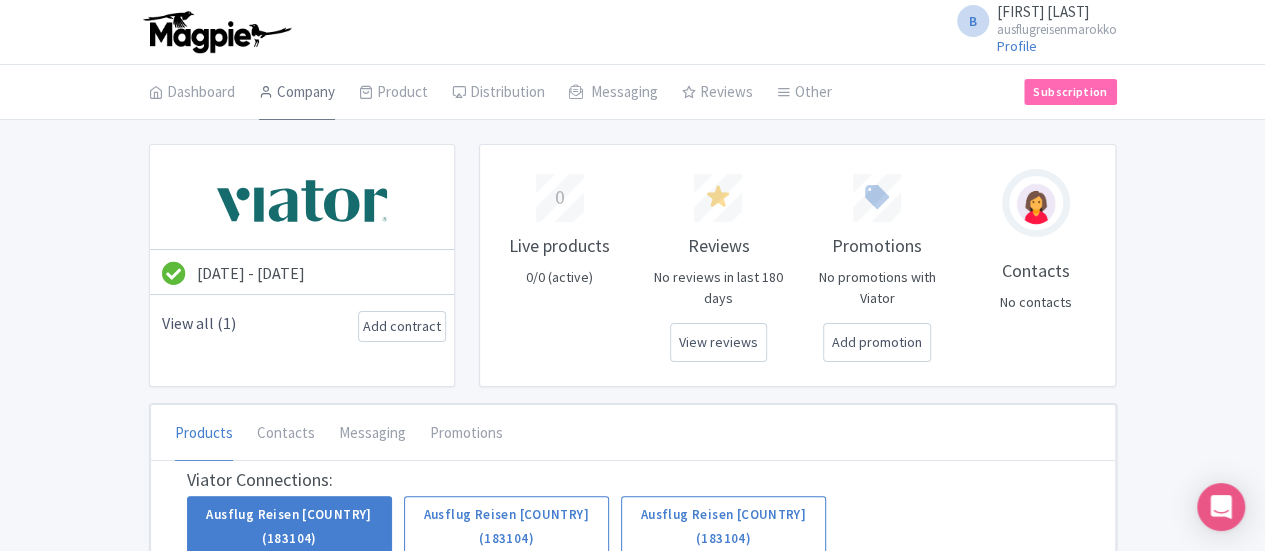 click on "Company" at bounding box center [297, 93] 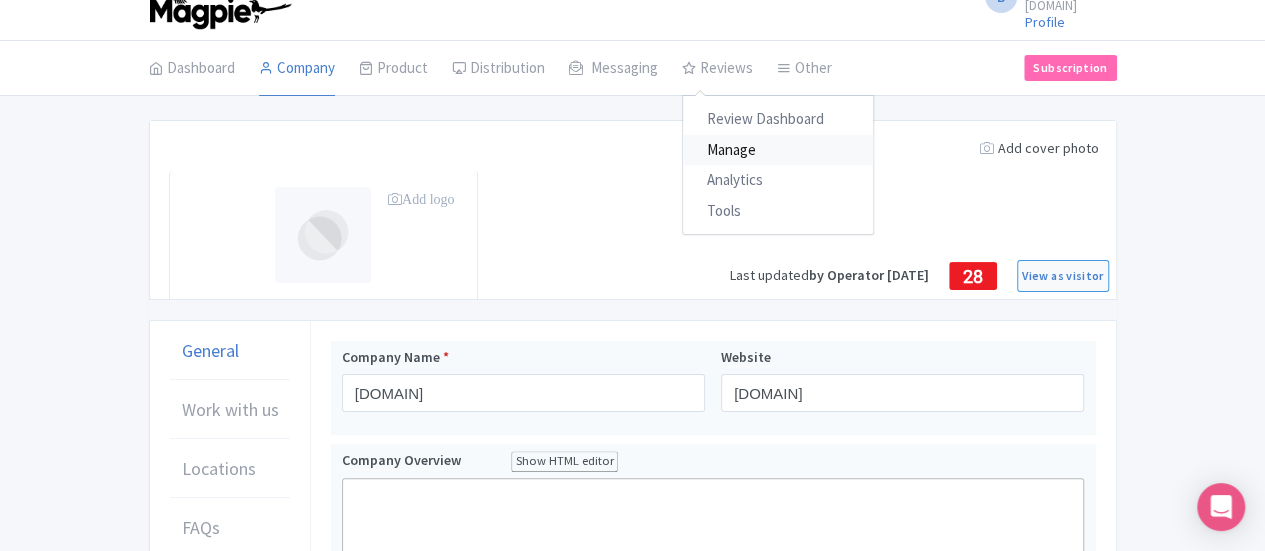 scroll, scrollTop: 0, scrollLeft: 0, axis: both 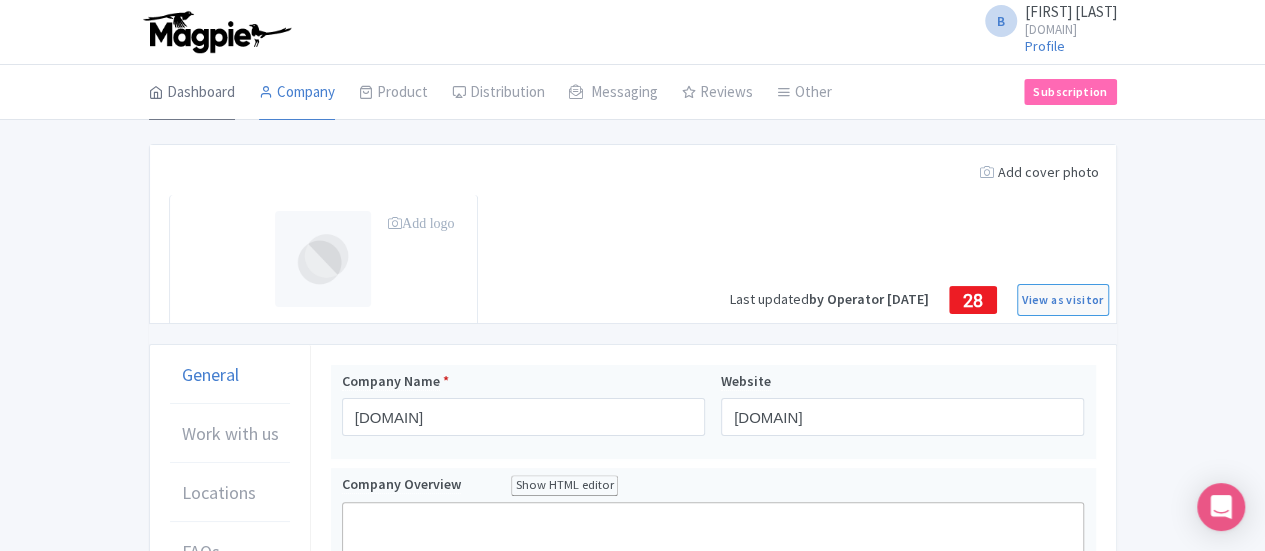 click on "Dashboard" at bounding box center [192, 93] 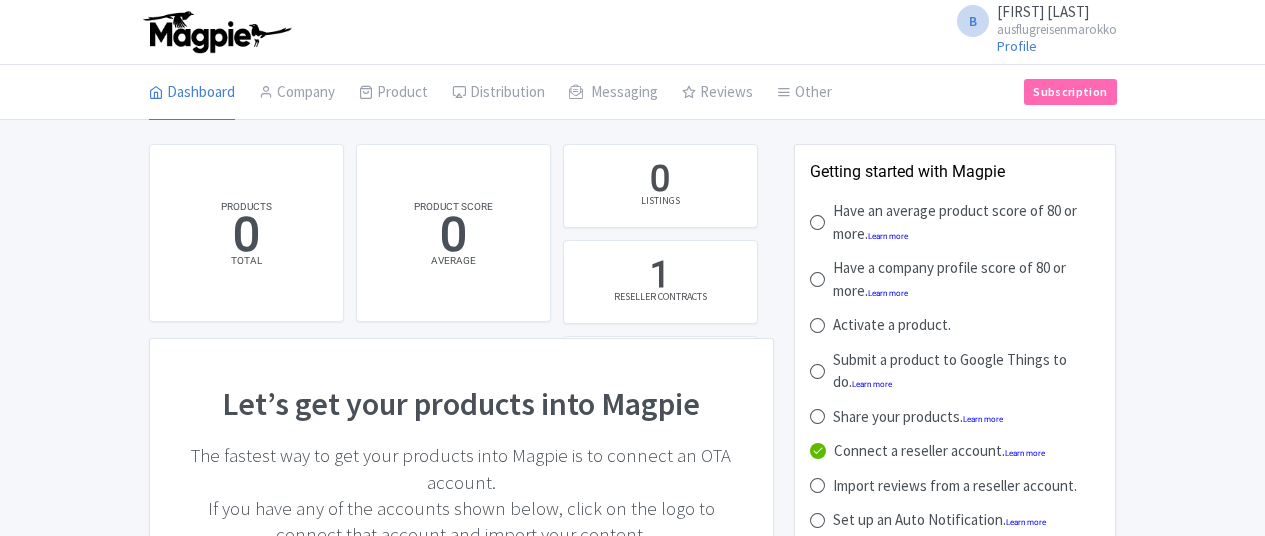 scroll, scrollTop: 0, scrollLeft: 0, axis: both 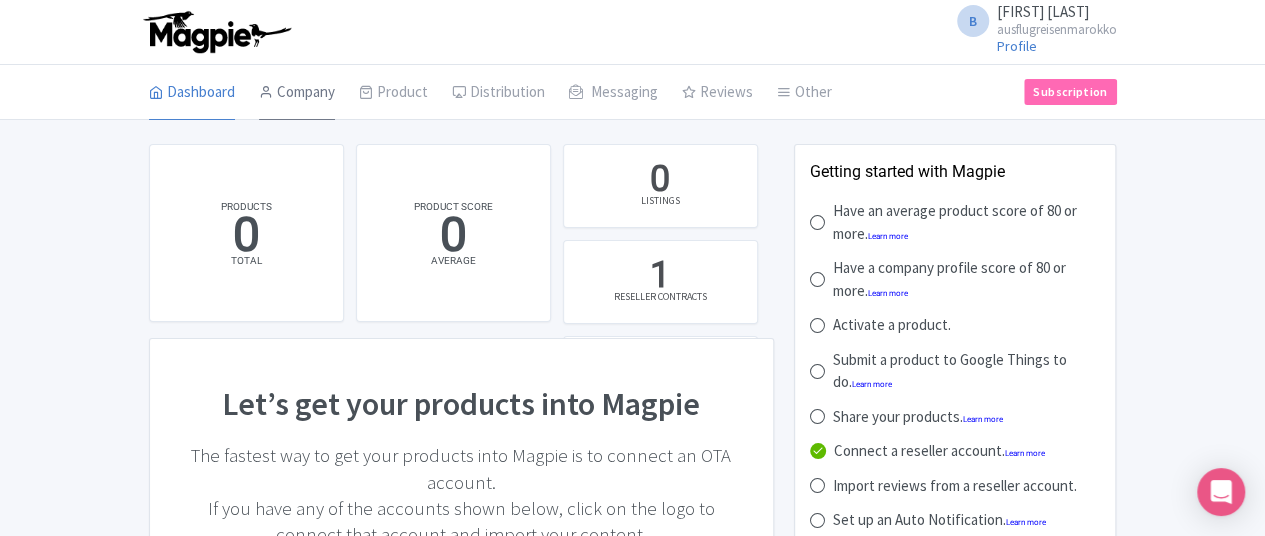 click on "Company" at bounding box center (297, 93) 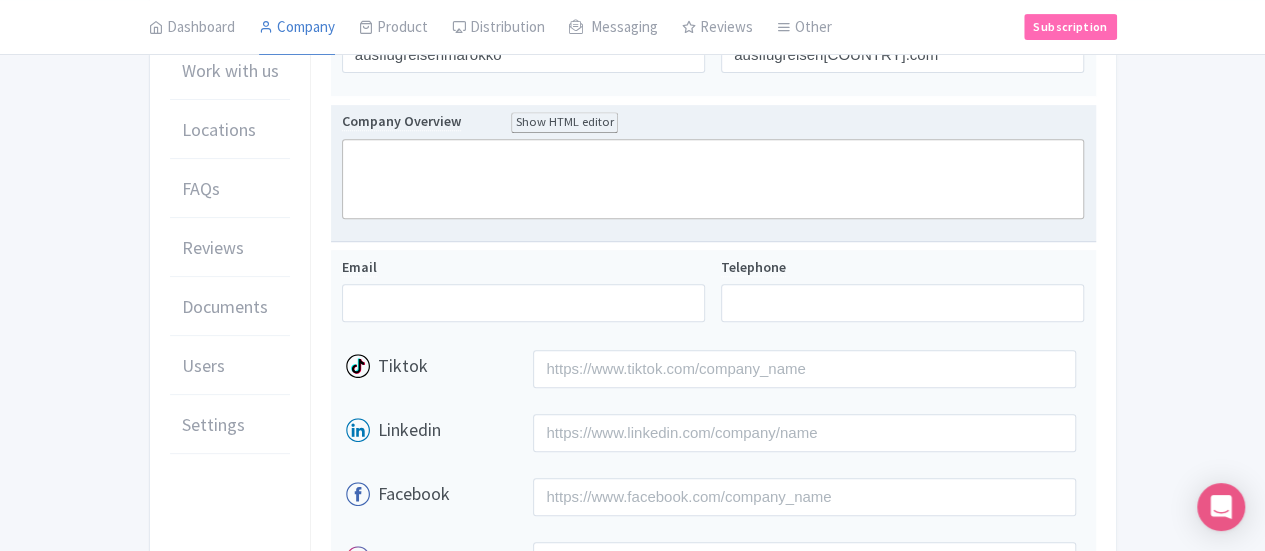 scroll, scrollTop: 364, scrollLeft: 0, axis: vertical 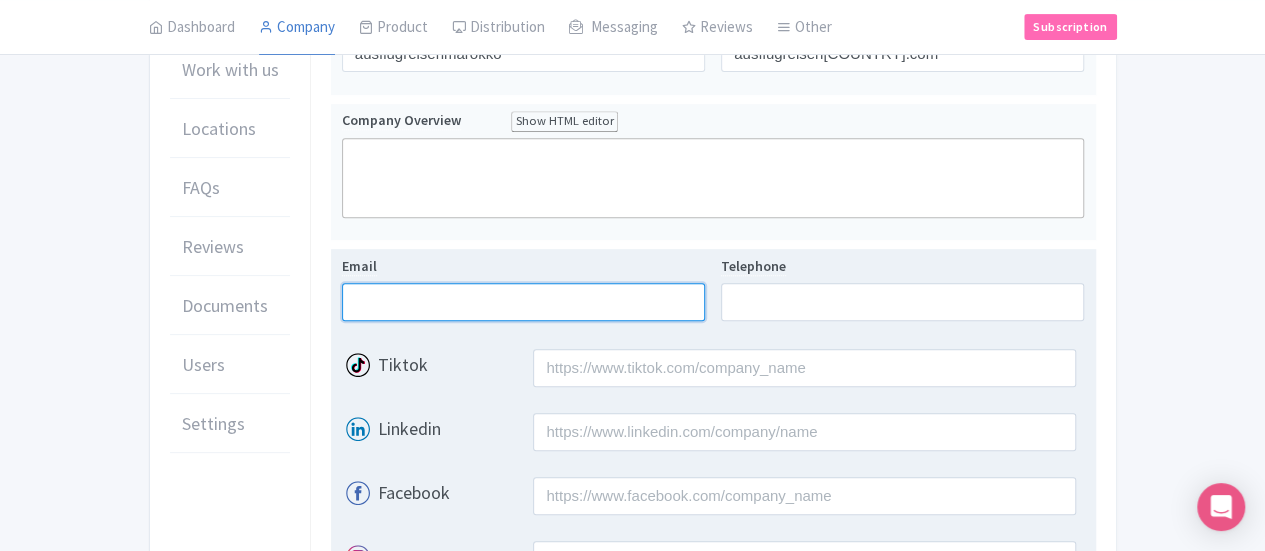 click on "Email" at bounding box center (523, 302) 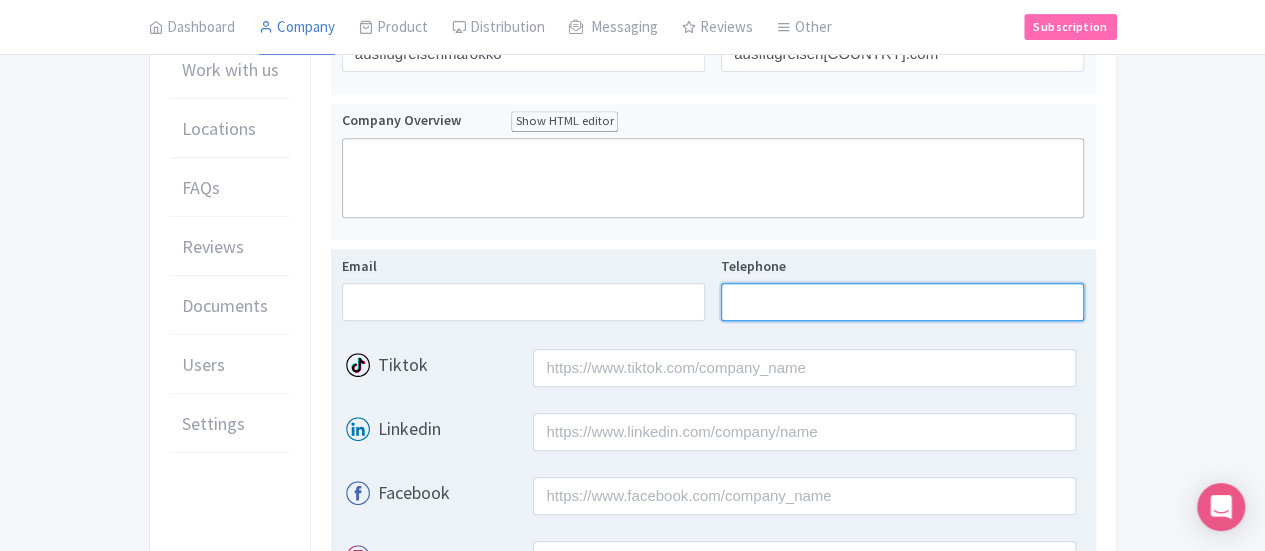 click on "Telephone" at bounding box center (902, 302) 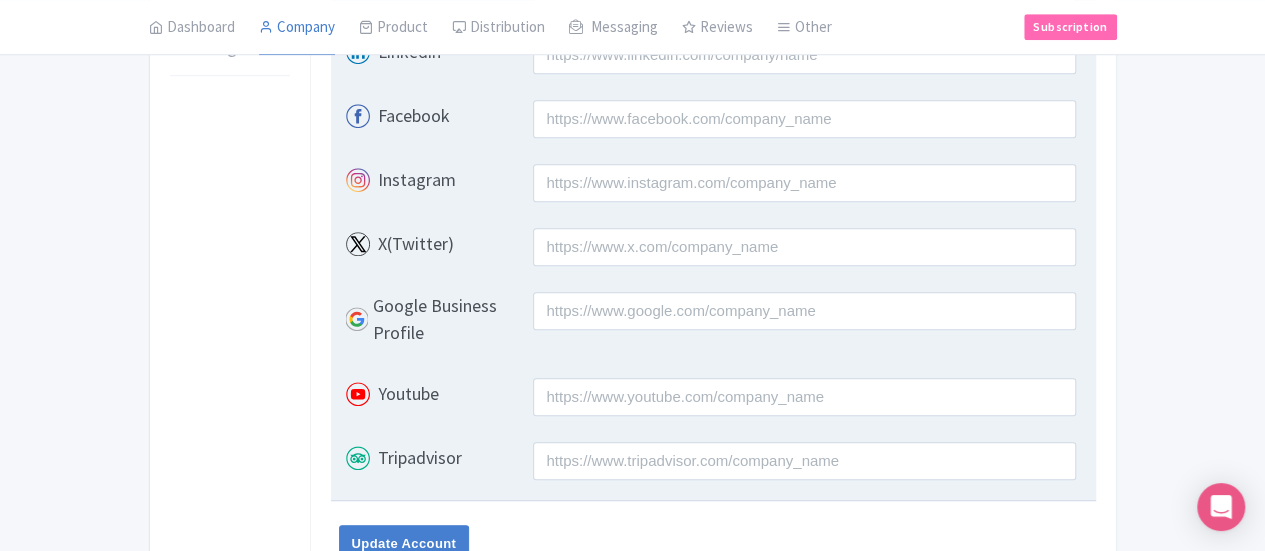 scroll, scrollTop: 738, scrollLeft: 0, axis: vertical 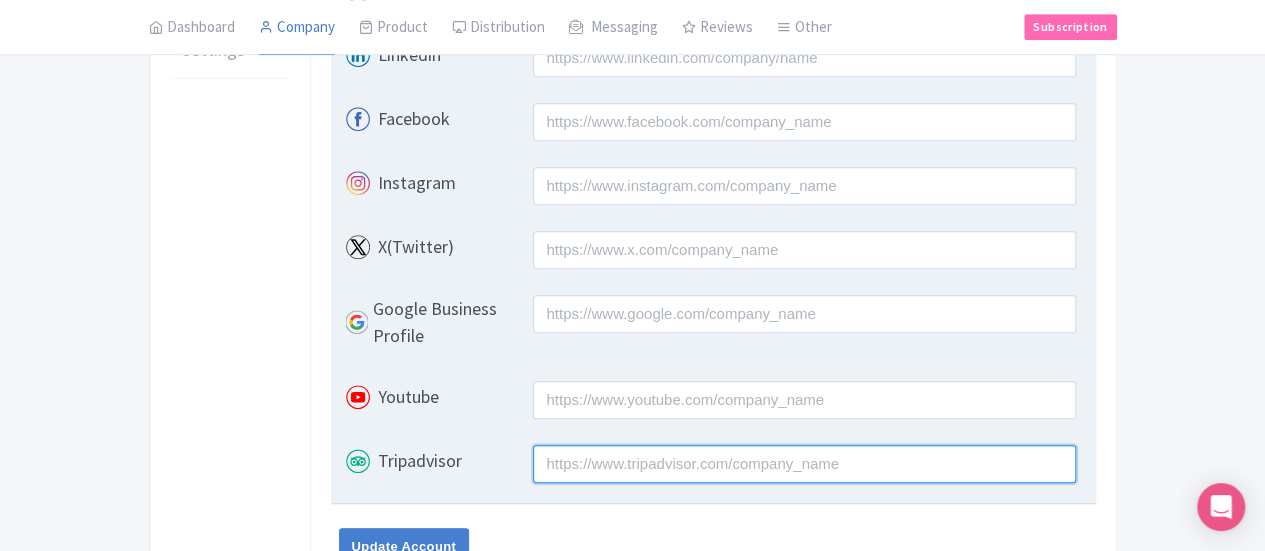 click on "Tripadvisor" at bounding box center [804, 464] 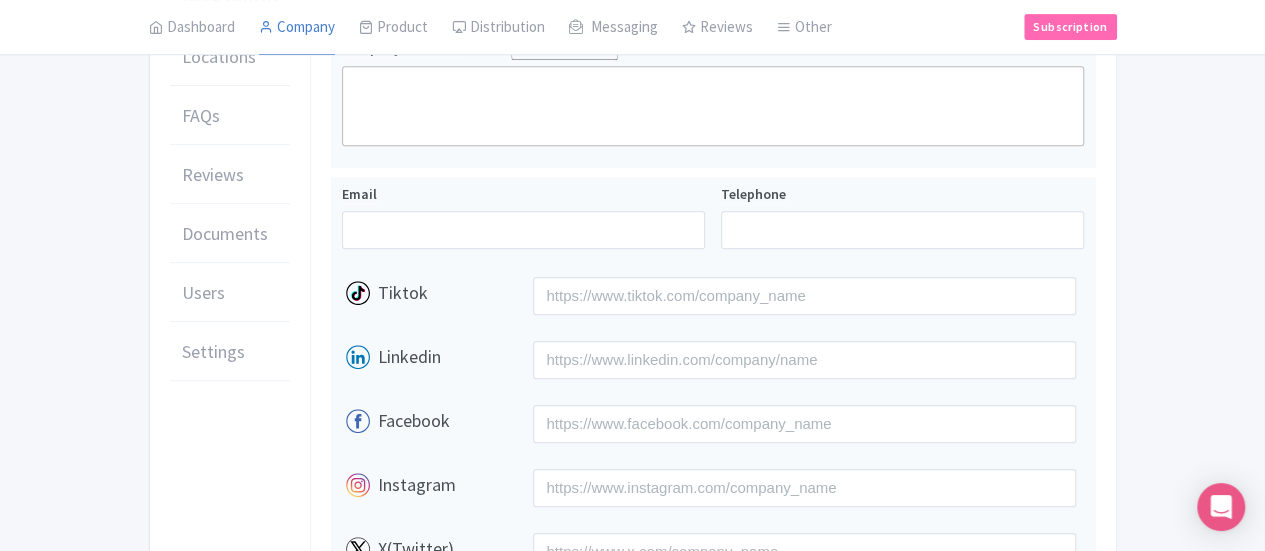 scroll, scrollTop: 435, scrollLeft: 0, axis: vertical 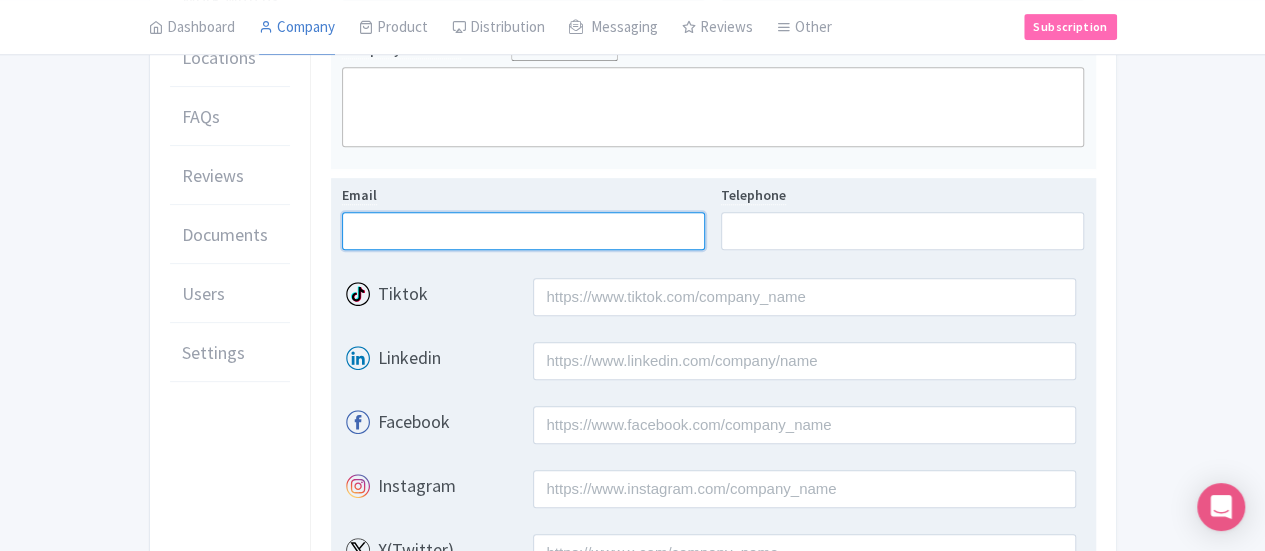 click on "Email" at bounding box center [523, 231] 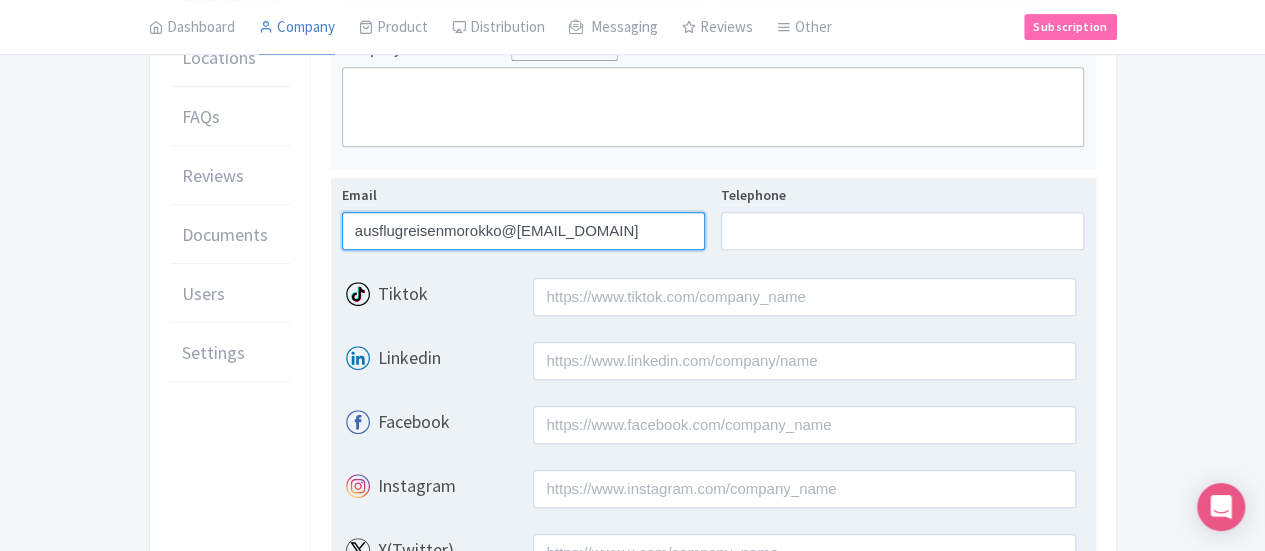type on "[EMAIL]" 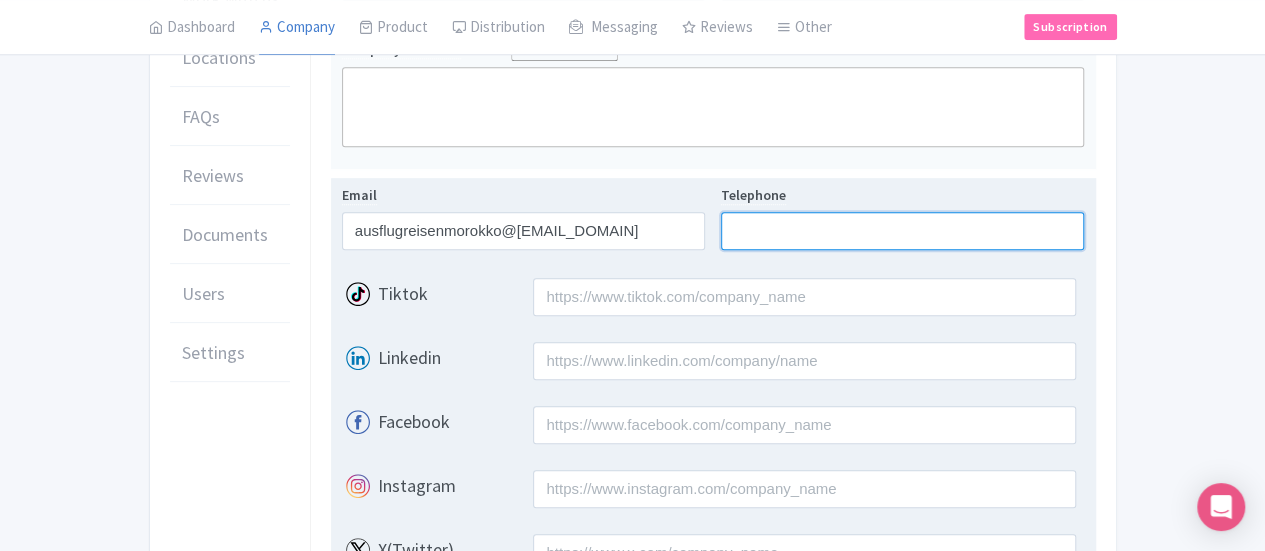 click on "Telephone" at bounding box center [902, 231] 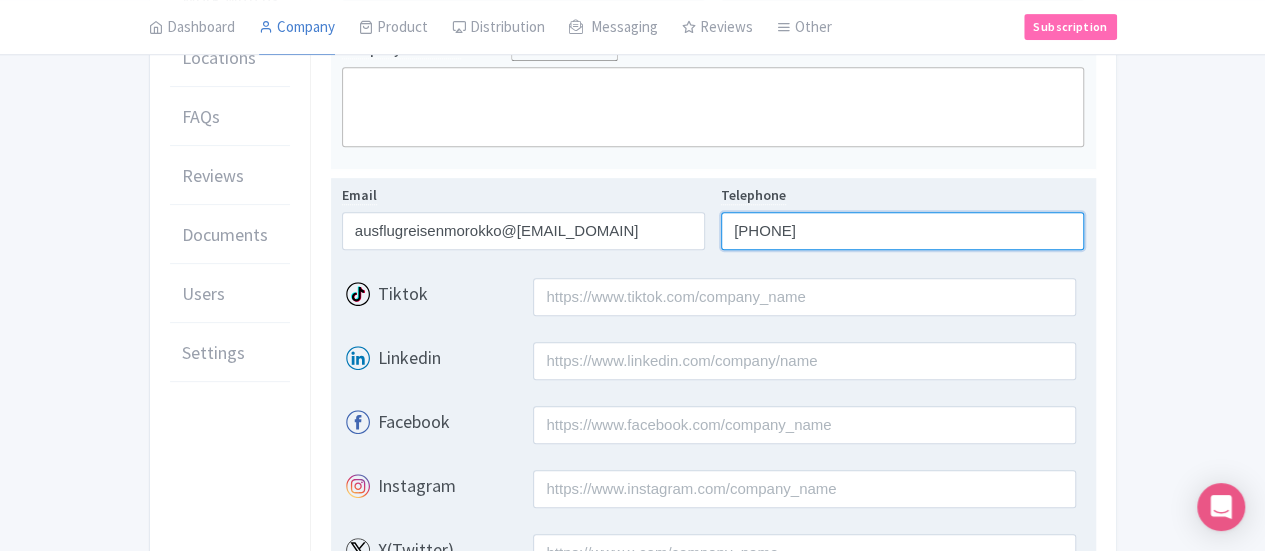 scroll, scrollTop: 842, scrollLeft: 0, axis: vertical 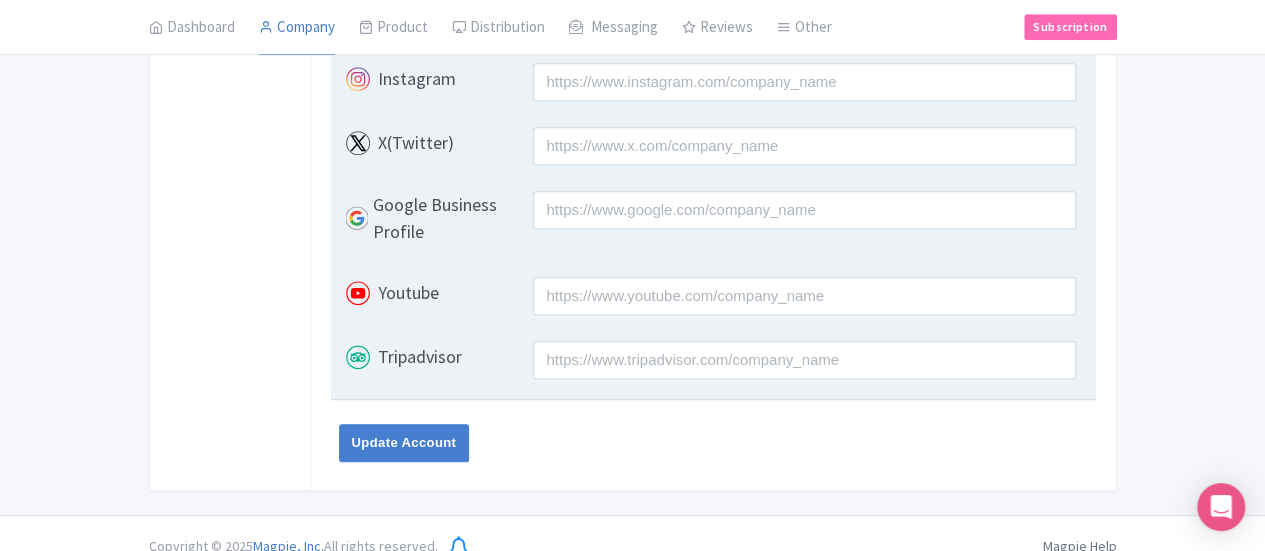 type on "+212661176395" 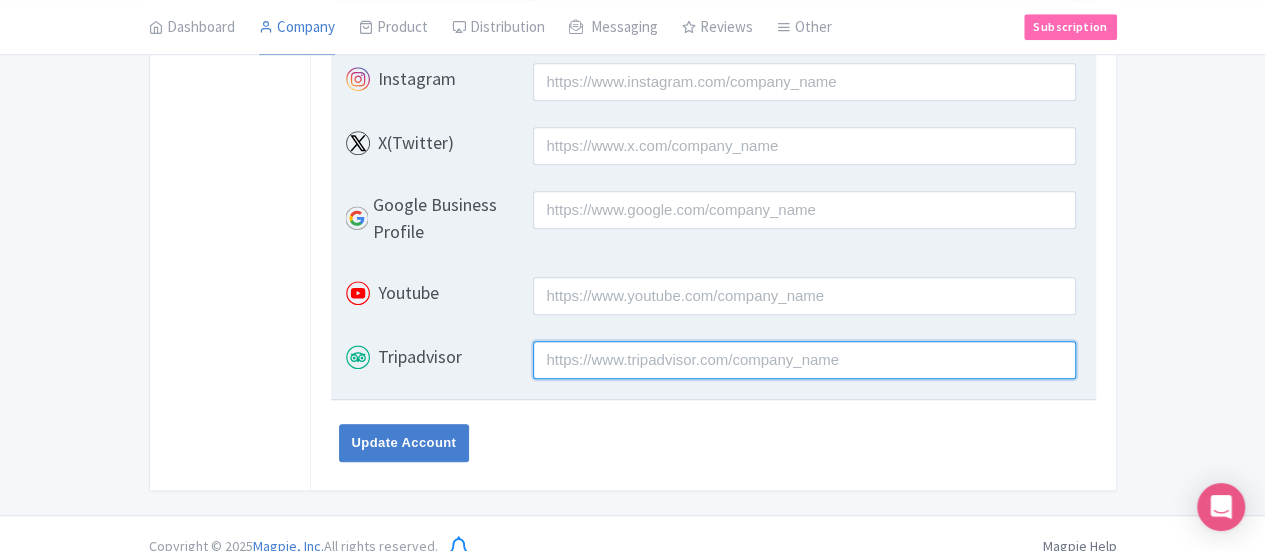 click on "Tripadvisor" at bounding box center (804, 360) 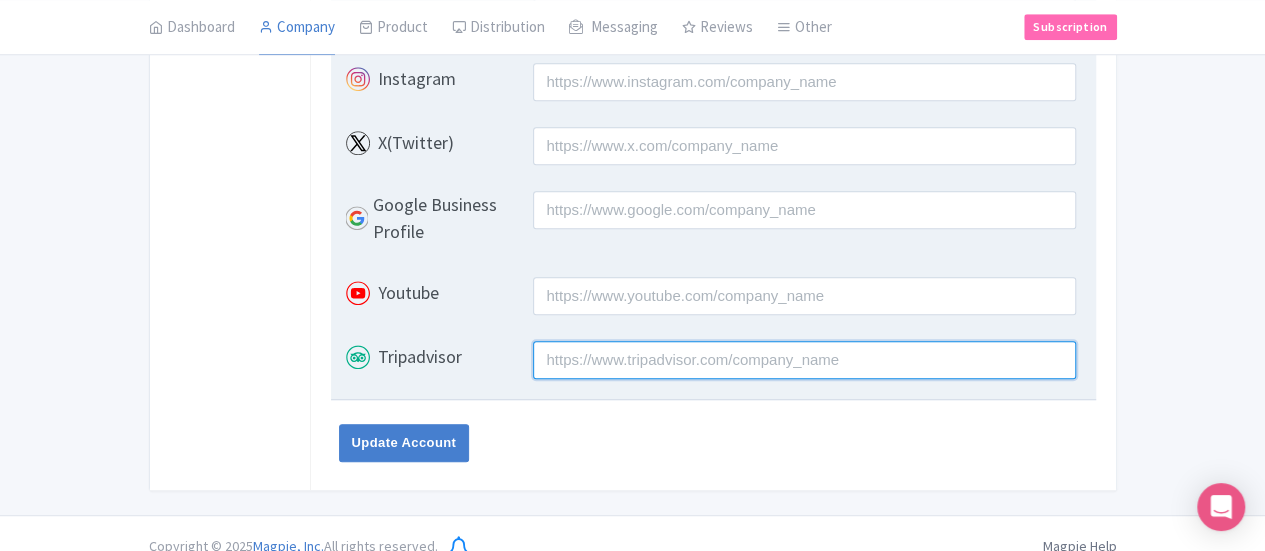 click on "Tripadvisor" at bounding box center (804, 360) 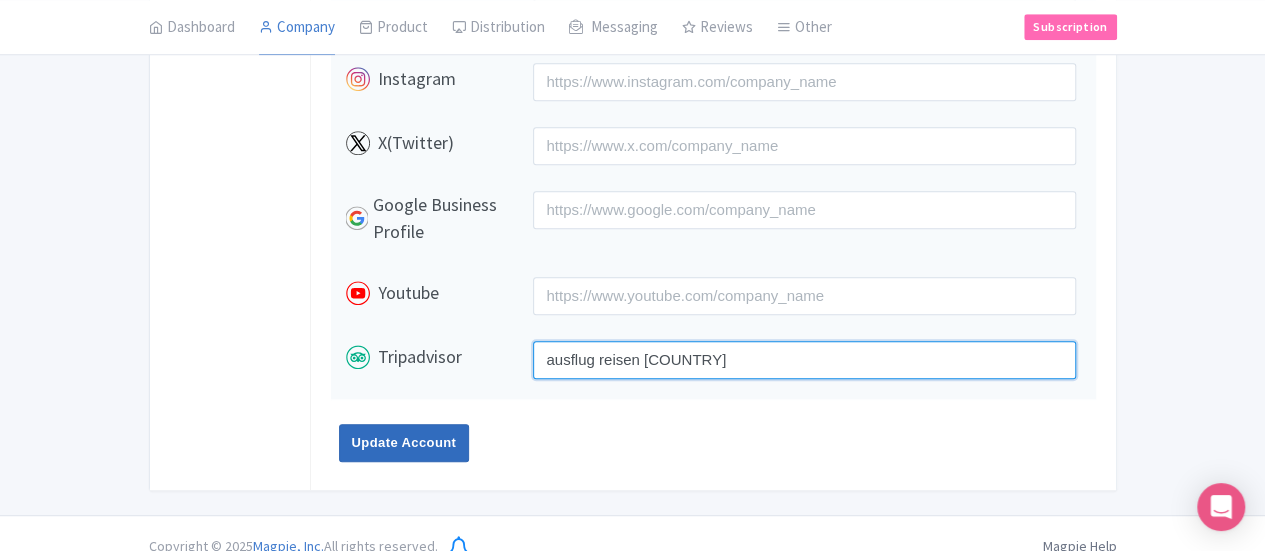 type on "ausflug reisen marokko" 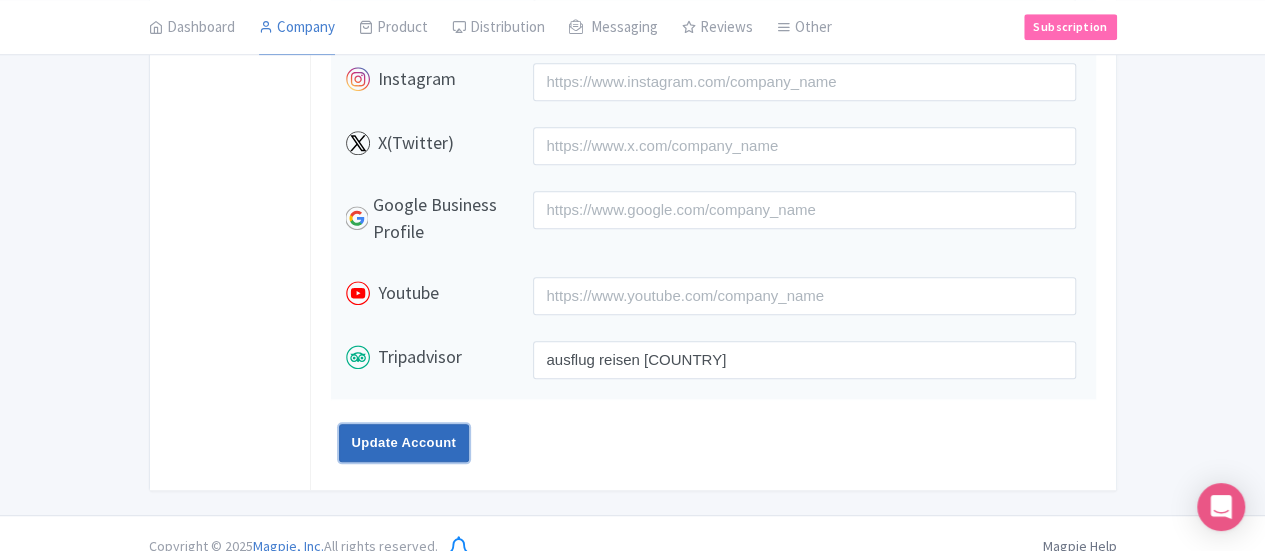 click on "Update Account" at bounding box center (404, 443) 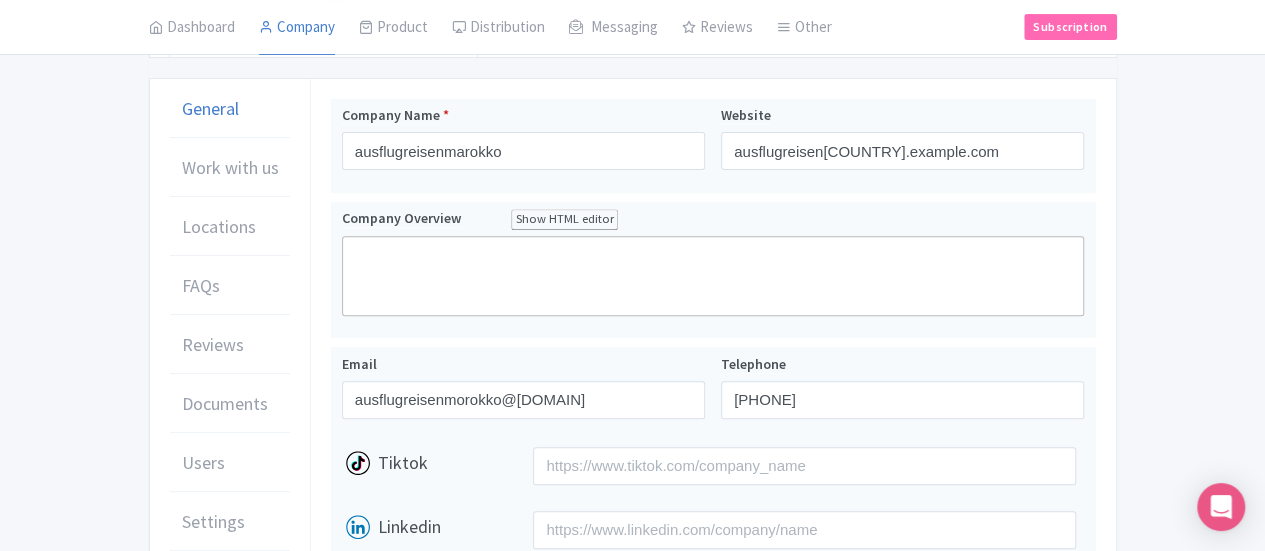 scroll, scrollTop: 265, scrollLeft: 0, axis: vertical 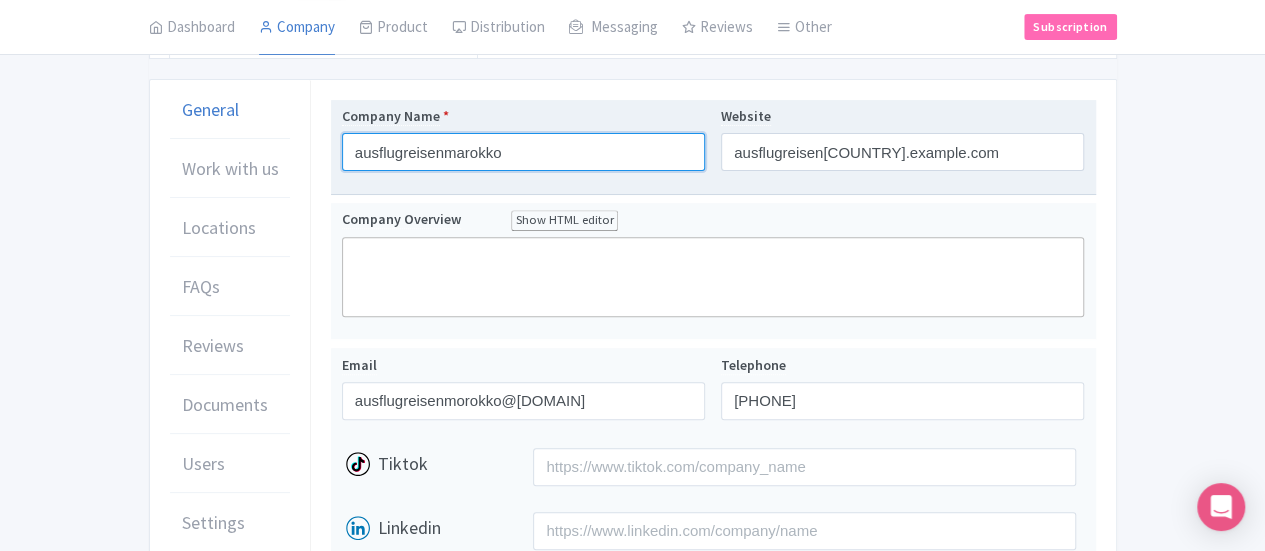 click on "ausflugreisenmarokko" at bounding box center [523, 152] 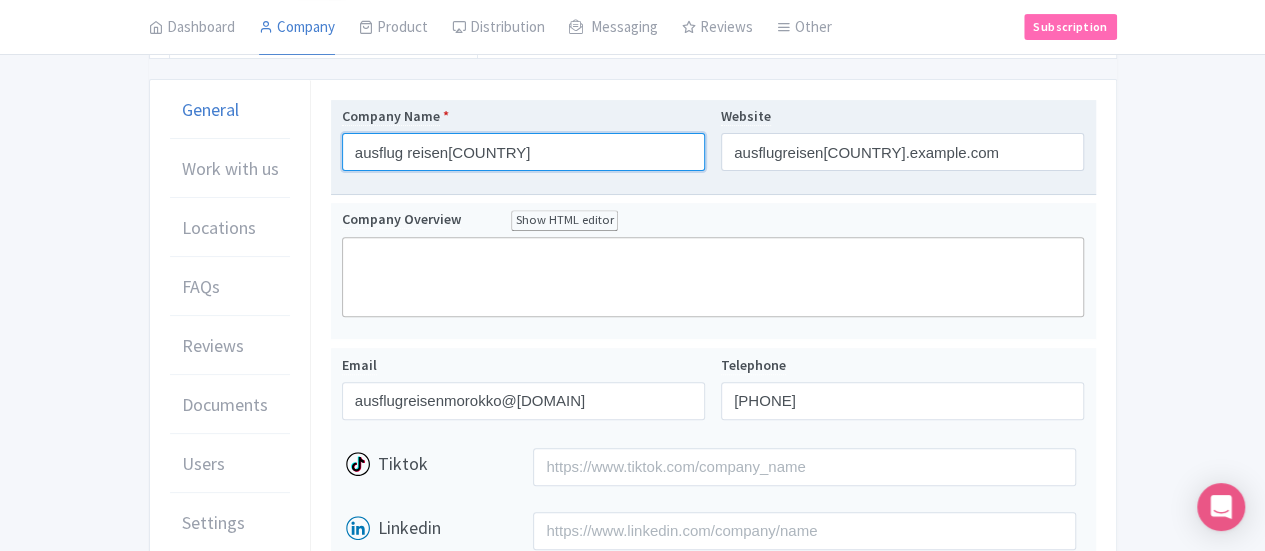 click on "ausflug reisenmarokko" at bounding box center [523, 152] 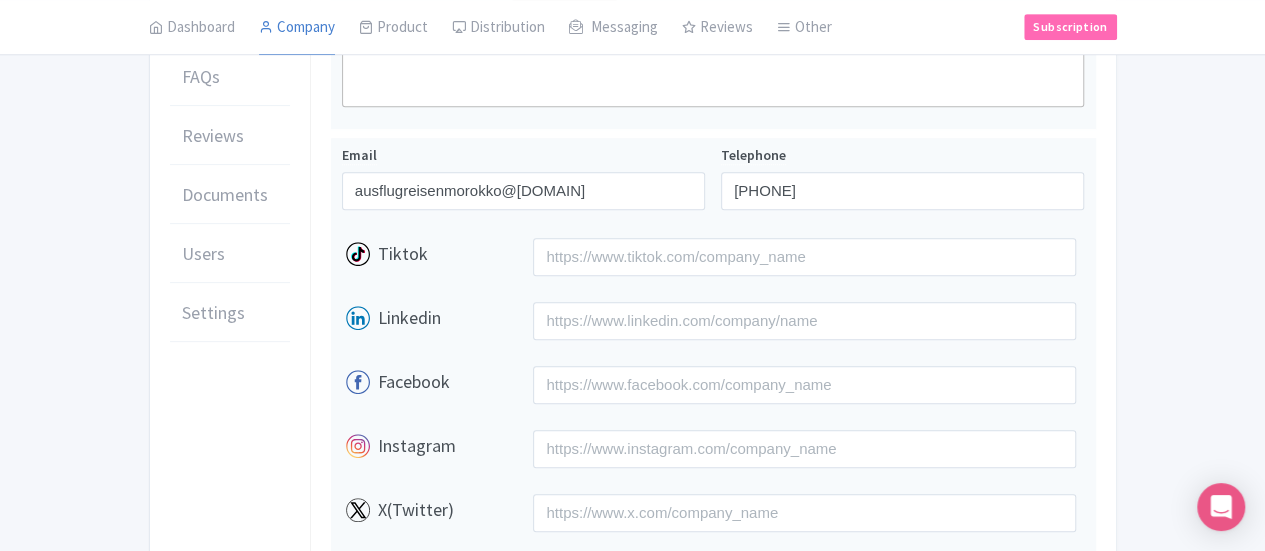 scroll, scrollTop: 842, scrollLeft: 0, axis: vertical 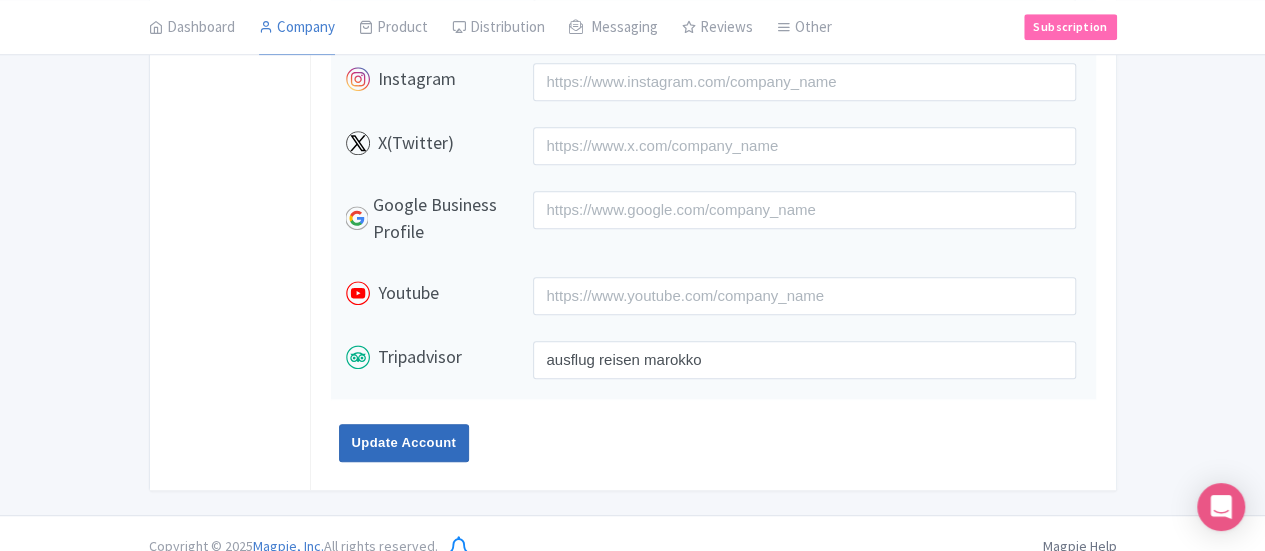 type on "ausflug reisen marokko" 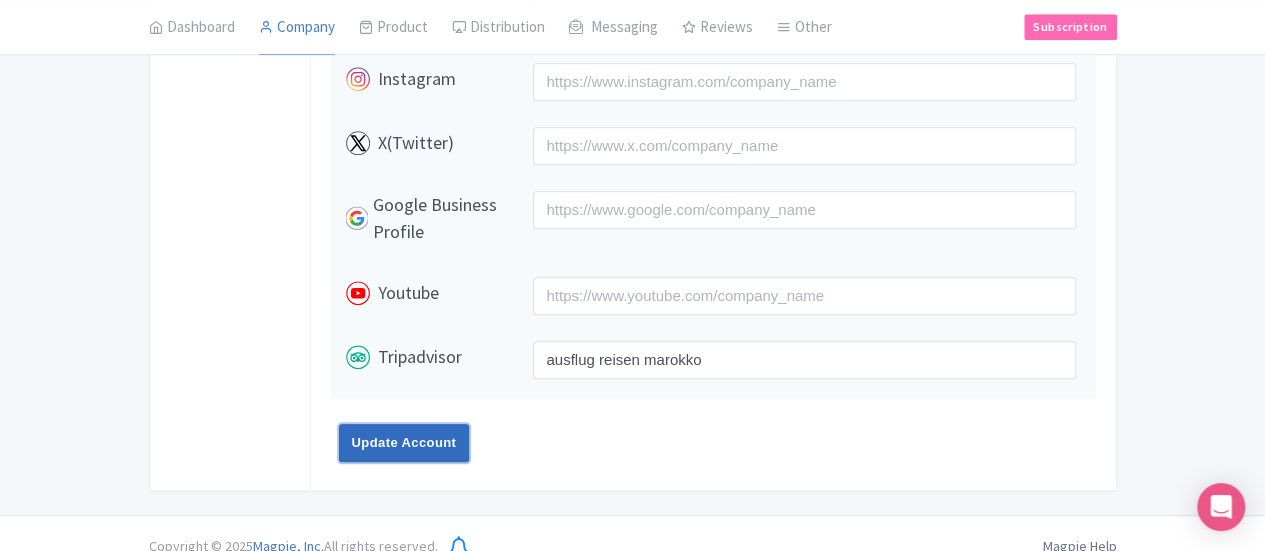 click on "Update Account" at bounding box center [404, 443] 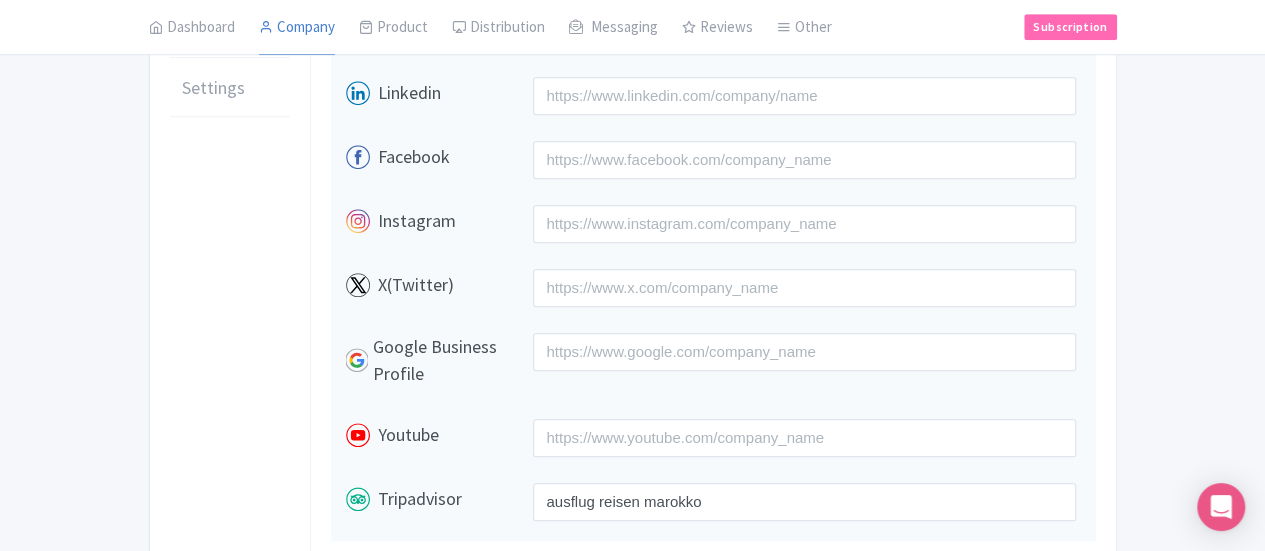 scroll, scrollTop: 842, scrollLeft: 0, axis: vertical 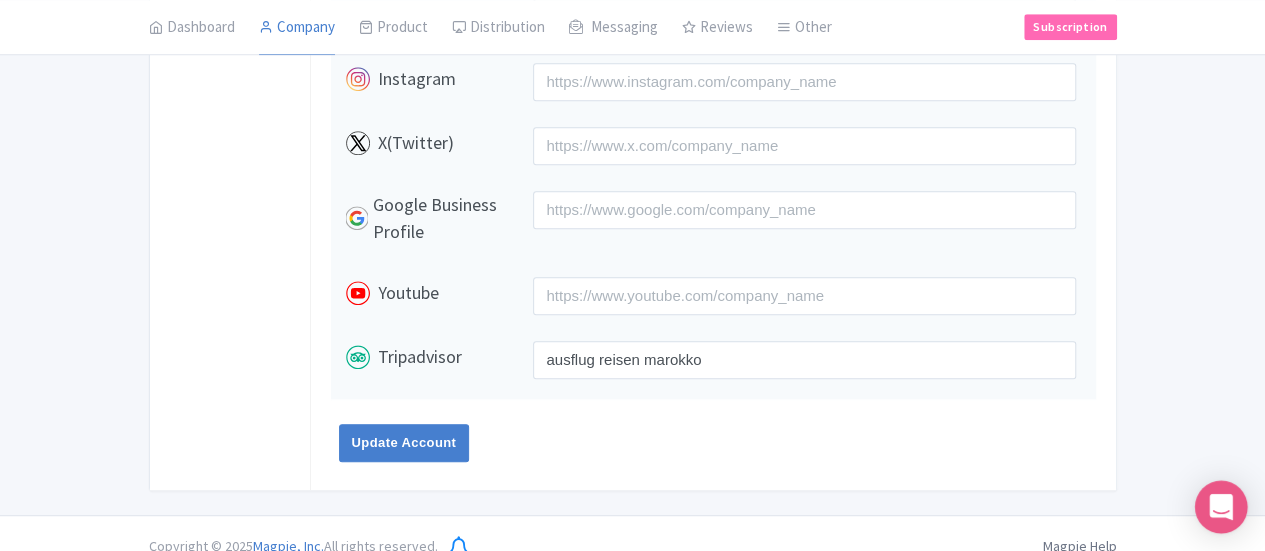 click at bounding box center [1221, 507] 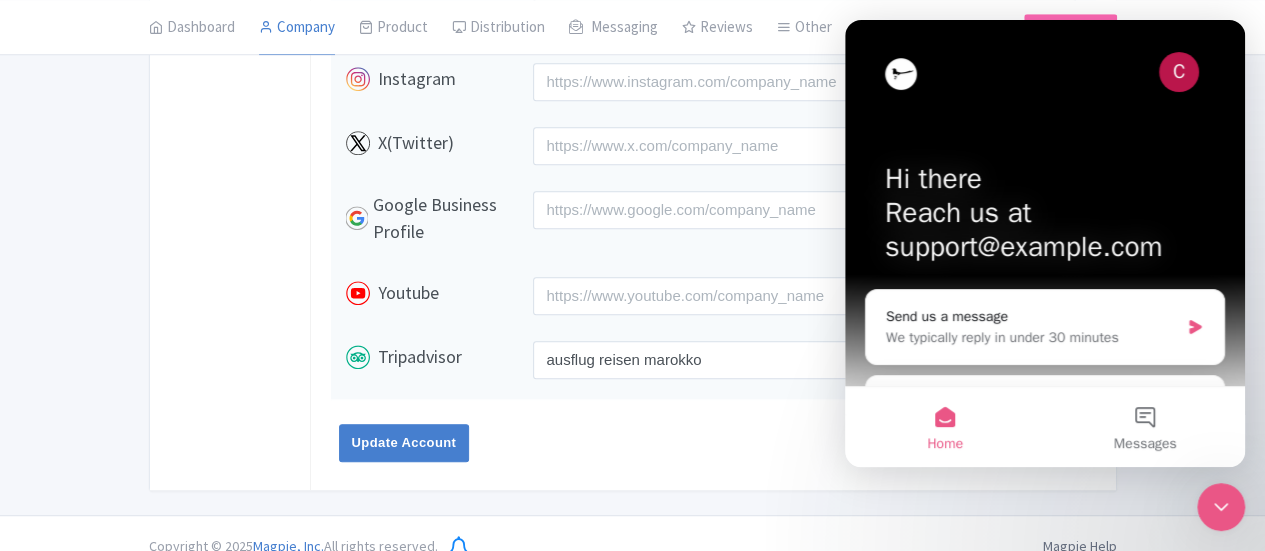 scroll, scrollTop: 0, scrollLeft: 0, axis: both 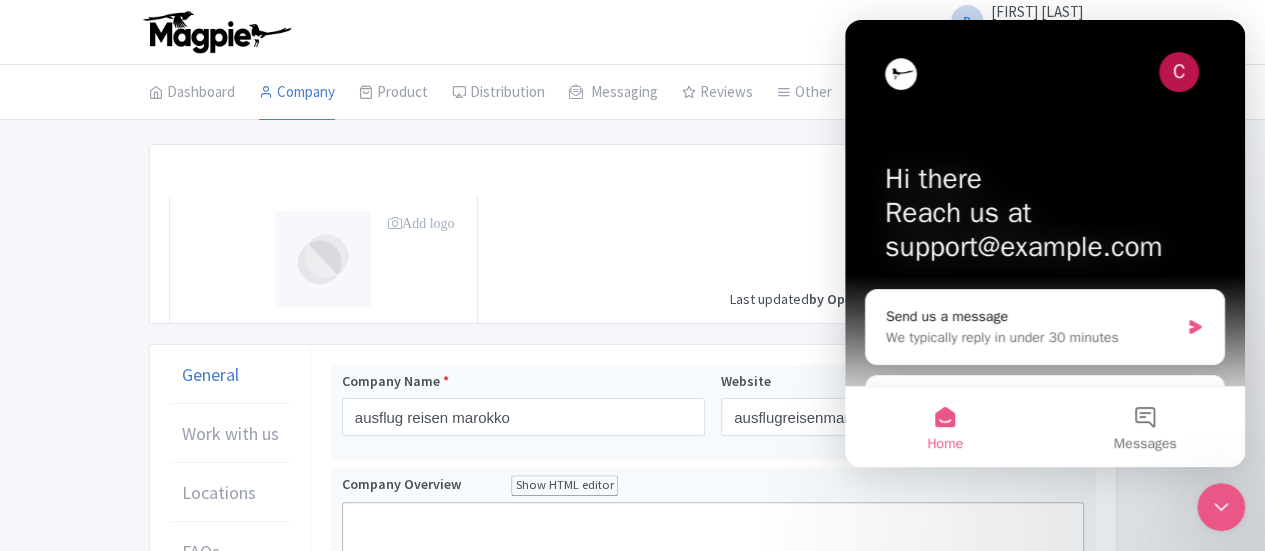click on "[FIRST] [LAST]
ausflug reisen marokko
Profile
Users
Settings
Sign out" at bounding box center (633, 32) 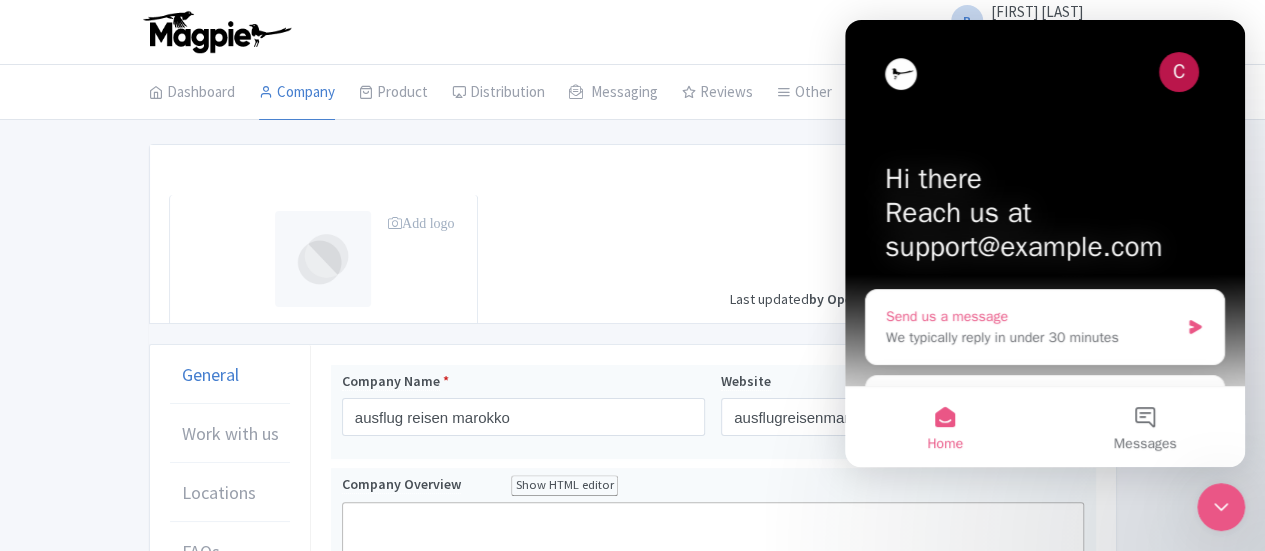 click 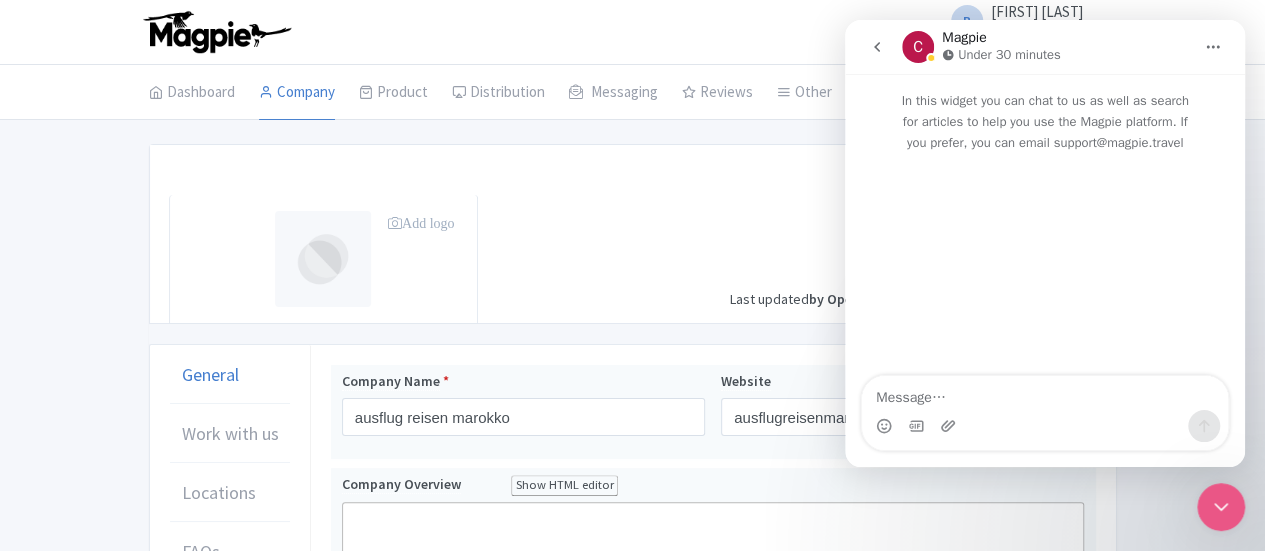click 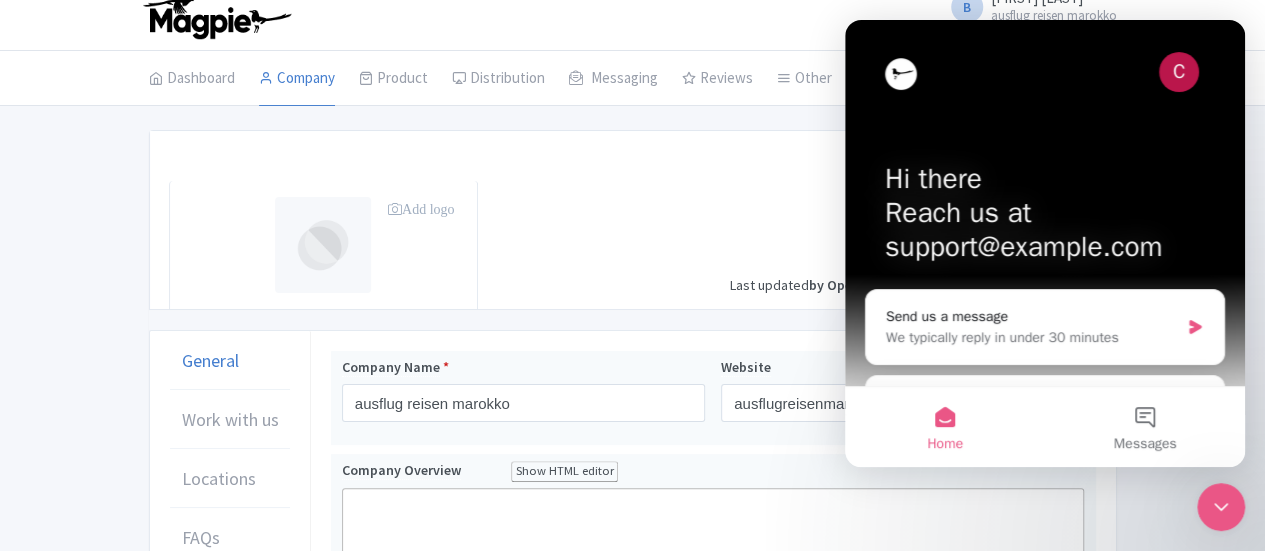 scroll, scrollTop: 0, scrollLeft: 0, axis: both 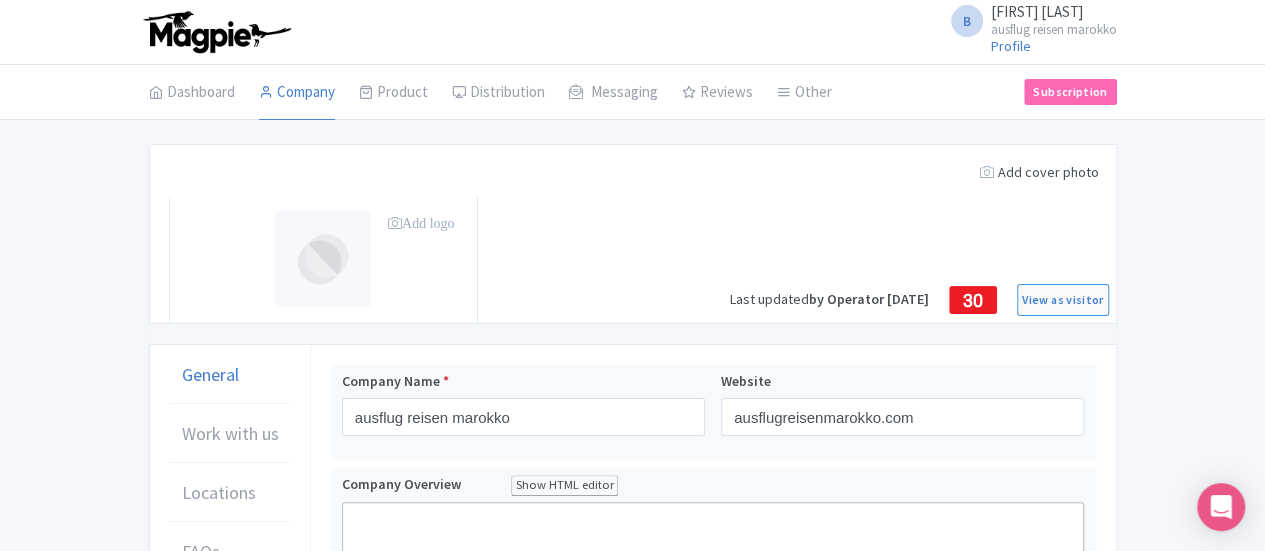 click at bounding box center (323, 259) 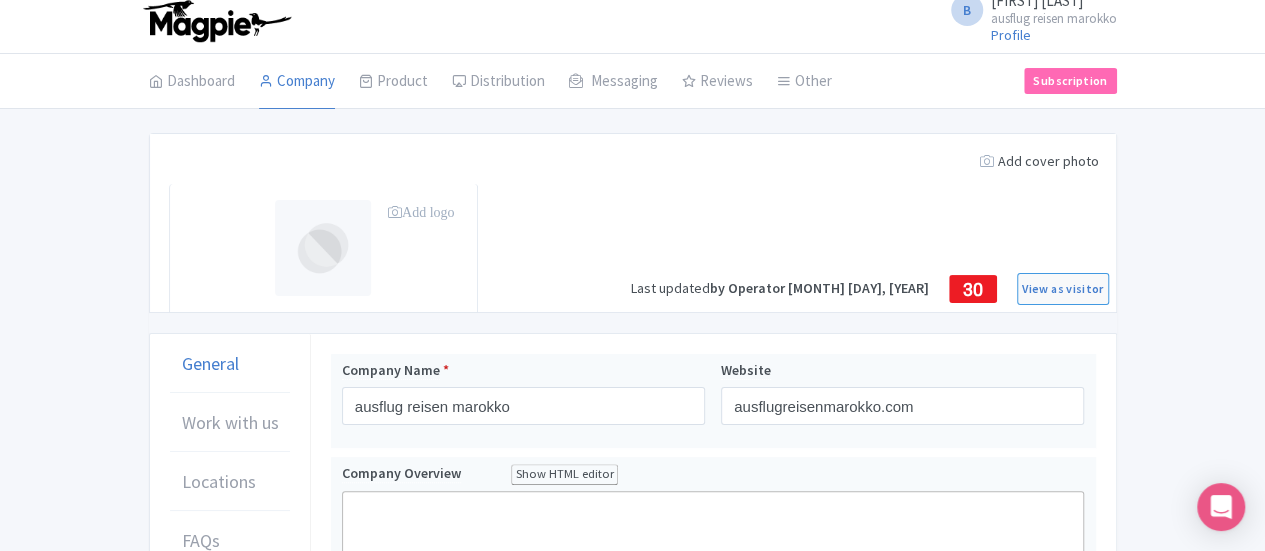 scroll, scrollTop: 10, scrollLeft: 0, axis: vertical 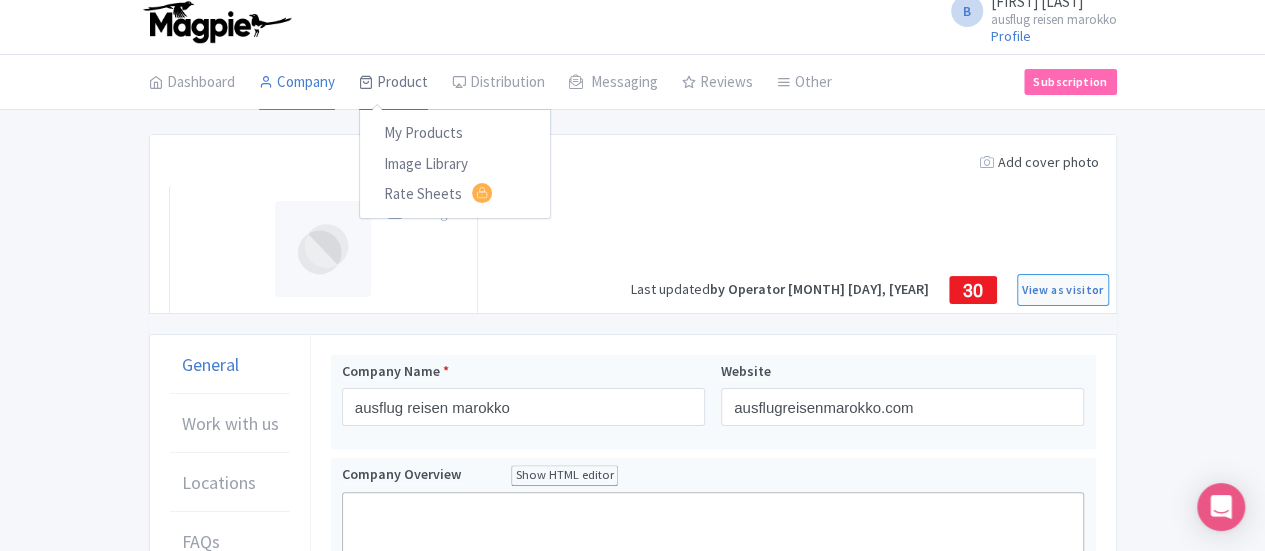 click on "Product" at bounding box center [393, 83] 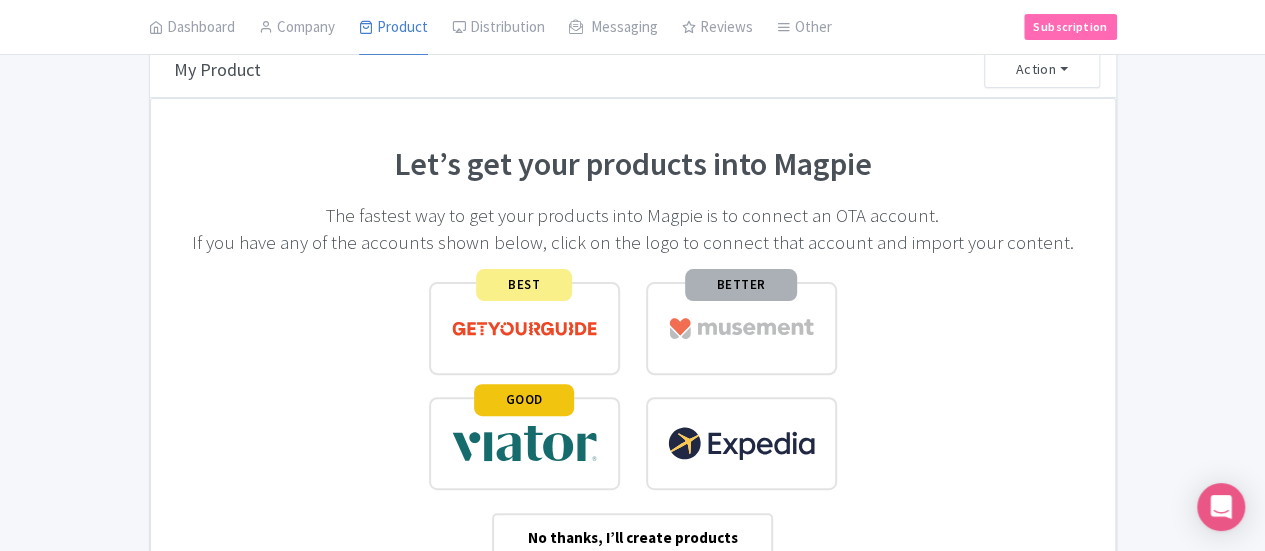 scroll, scrollTop: 96, scrollLeft: 0, axis: vertical 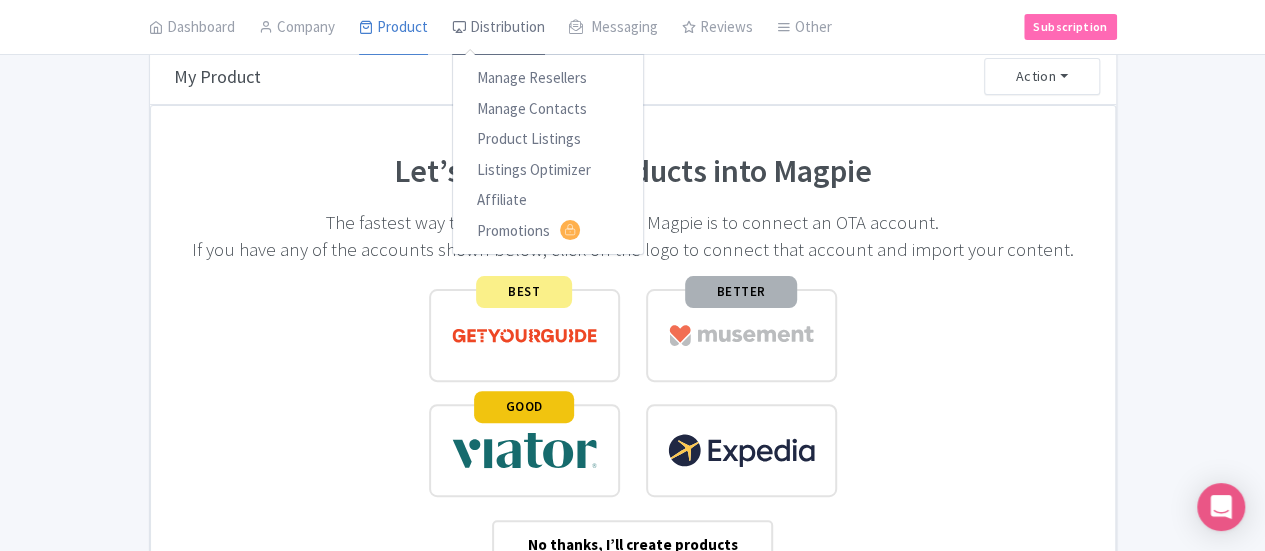click on "Distribution" at bounding box center [498, 28] 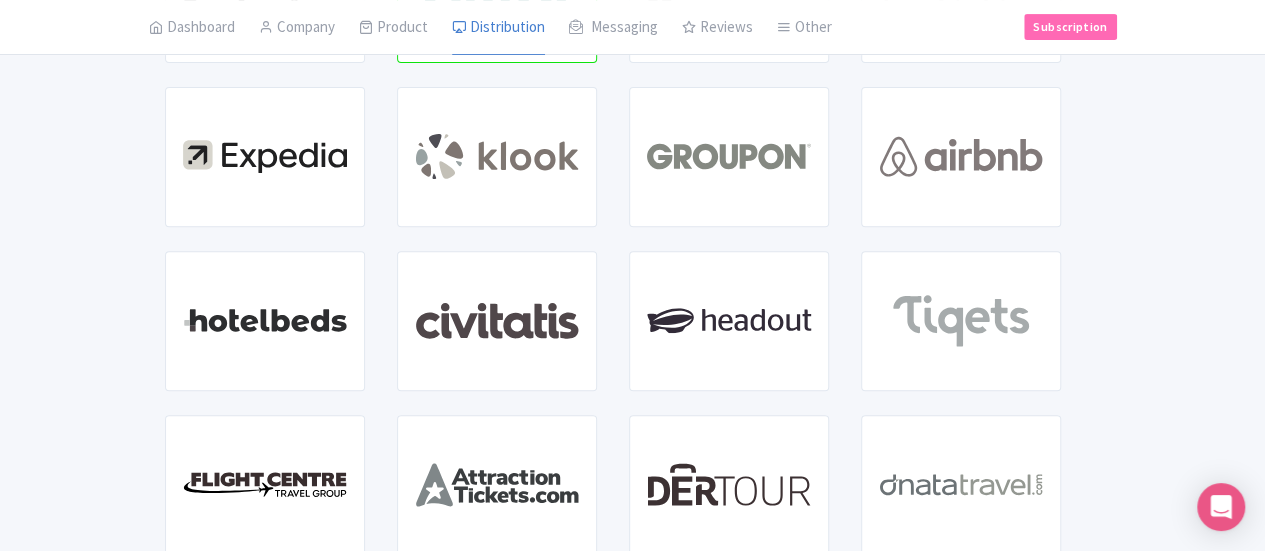 scroll, scrollTop: 357, scrollLeft: 0, axis: vertical 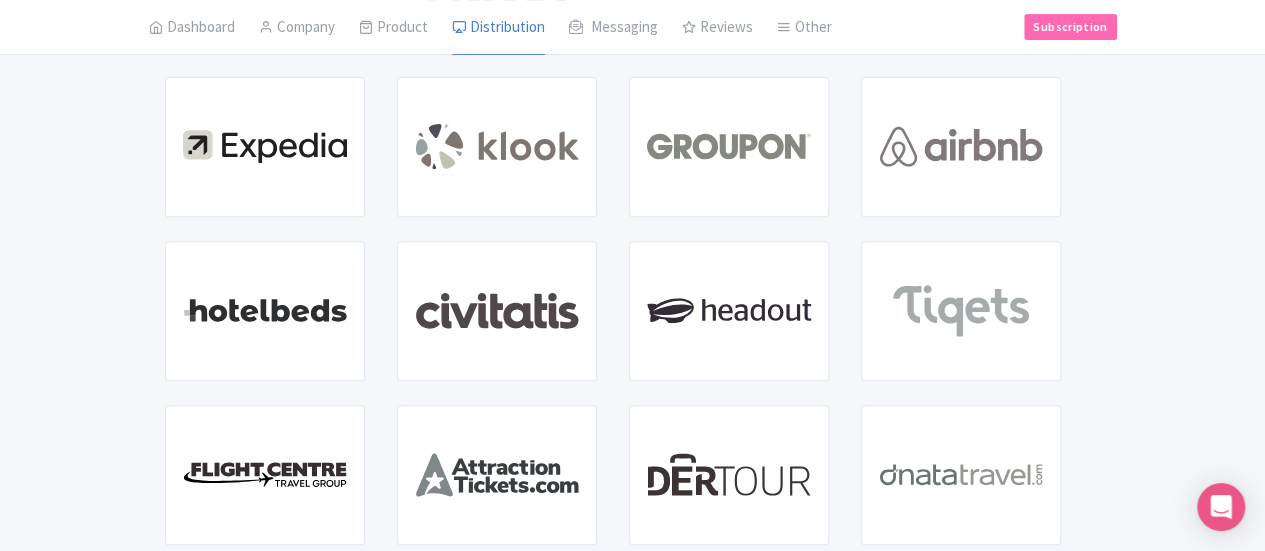 click on "GET STARTED
WITH
GOOGLE THINGS TO DO
EXTRANET CONNECTED
0
VIATOR
HUB
GET STARTED
WITH
MUSEMENT
GET STARTED
WITH
GETYOURGUIDE
GET STARTED
WITH
EXPEDIA
GET STARTED
WITH
KLOOK
GET STARTED
WITH
GROUPON
GET STARTED
WITH
AIRBNB
GET STARTED
WITH
HOTELBEDS
GET STARTED
WITH
CIVITATIS
GET STARTED
WITH
HEADOUT
GET STARTED
WITH
TIQETS
GET STARTED
WITH
FLIGHT CENTRE
GET STARTED
WITH
ATTRACTION TICKETS
GET STARTED
WITH
DERTOUR
GET STARTED
WITH
DNATA TRAVEL
GET STARTED
WITH
TRIP.COM
GET STARTED
WITH
KKDAY" at bounding box center (633, 6309) 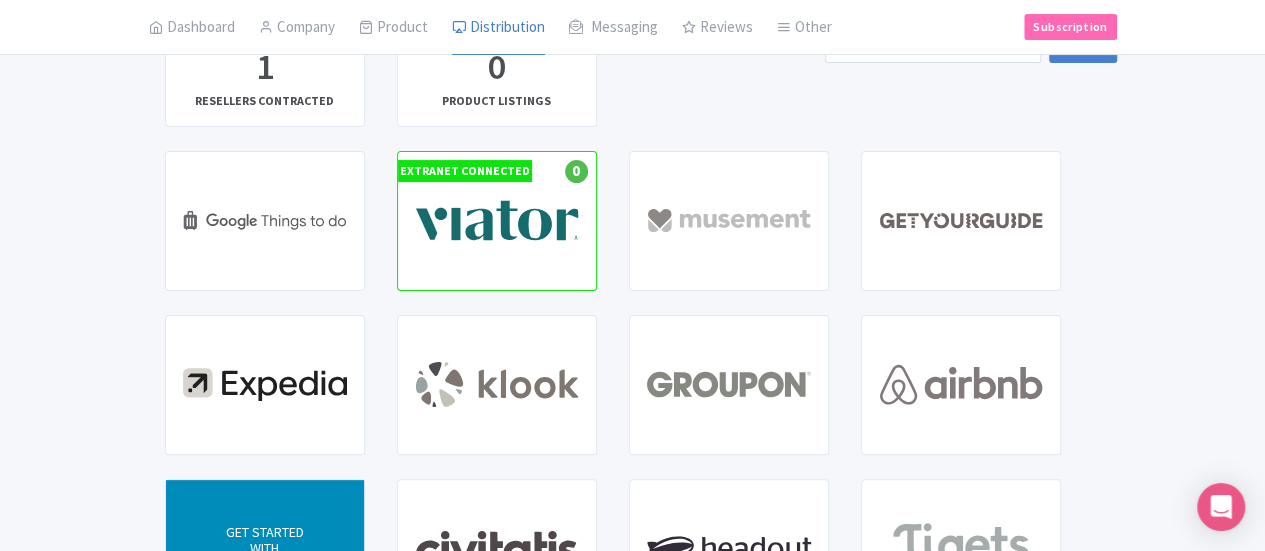 scroll, scrollTop: 0, scrollLeft: 0, axis: both 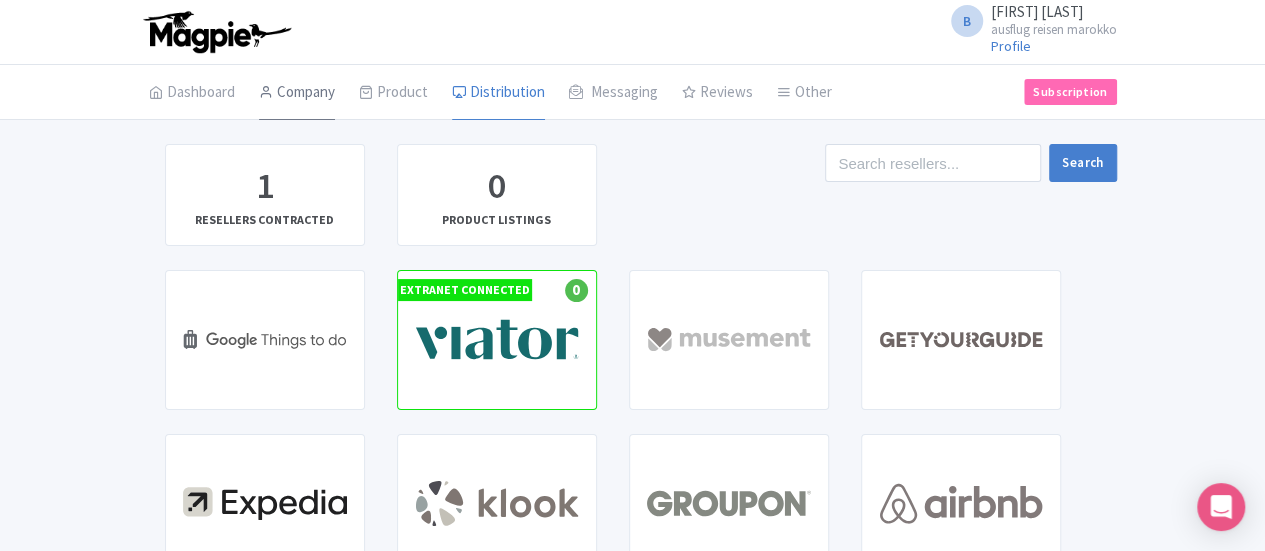 click on "Company" at bounding box center [297, 93] 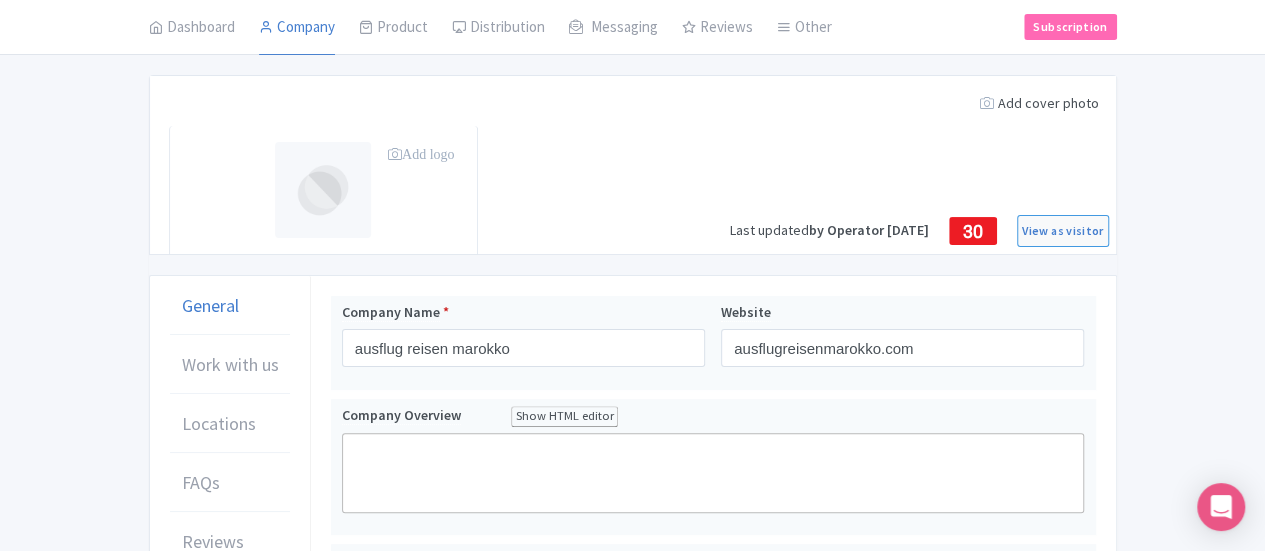 scroll, scrollTop: 73, scrollLeft: 0, axis: vertical 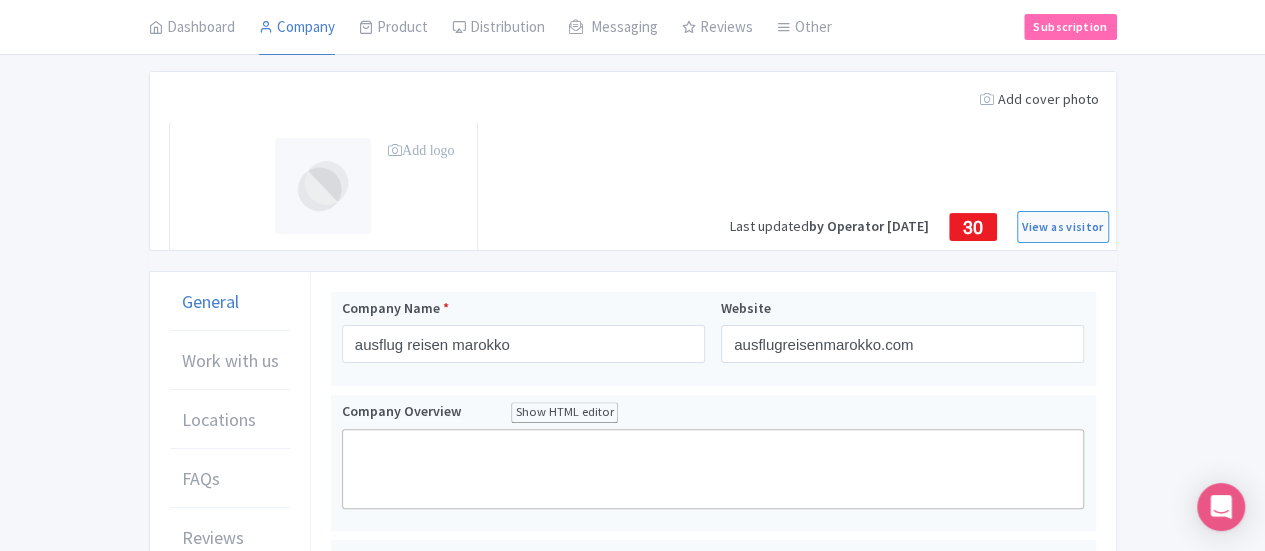click on "Add logo" at bounding box center [421, 150] 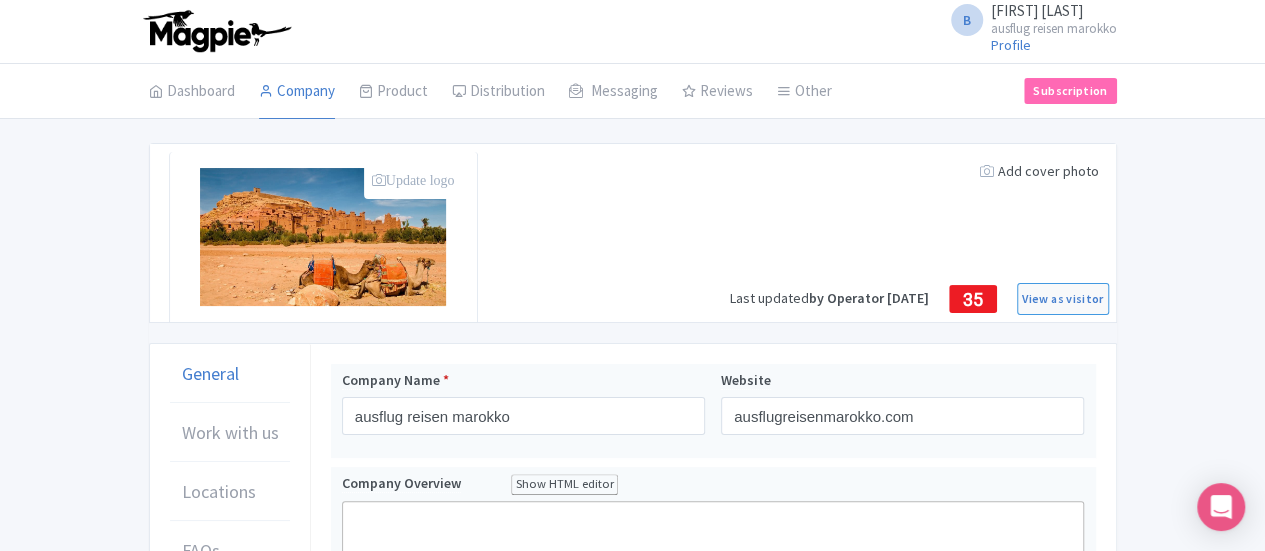 scroll, scrollTop: 0, scrollLeft: 0, axis: both 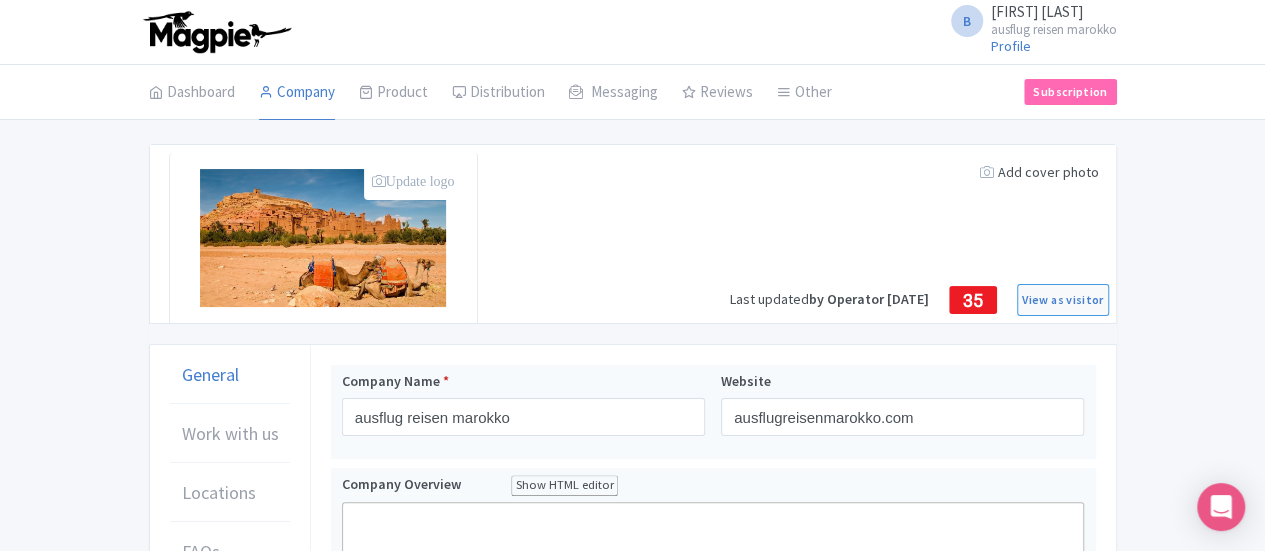 click on "Update logo" at bounding box center [415, 181] 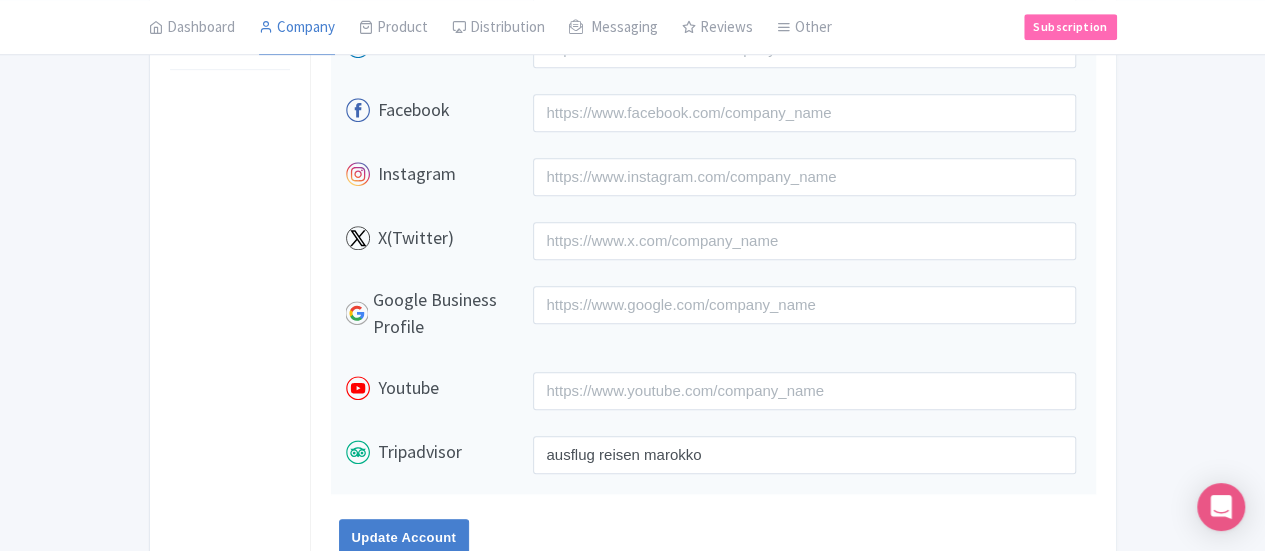 scroll, scrollTop: 842, scrollLeft: 0, axis: vertical 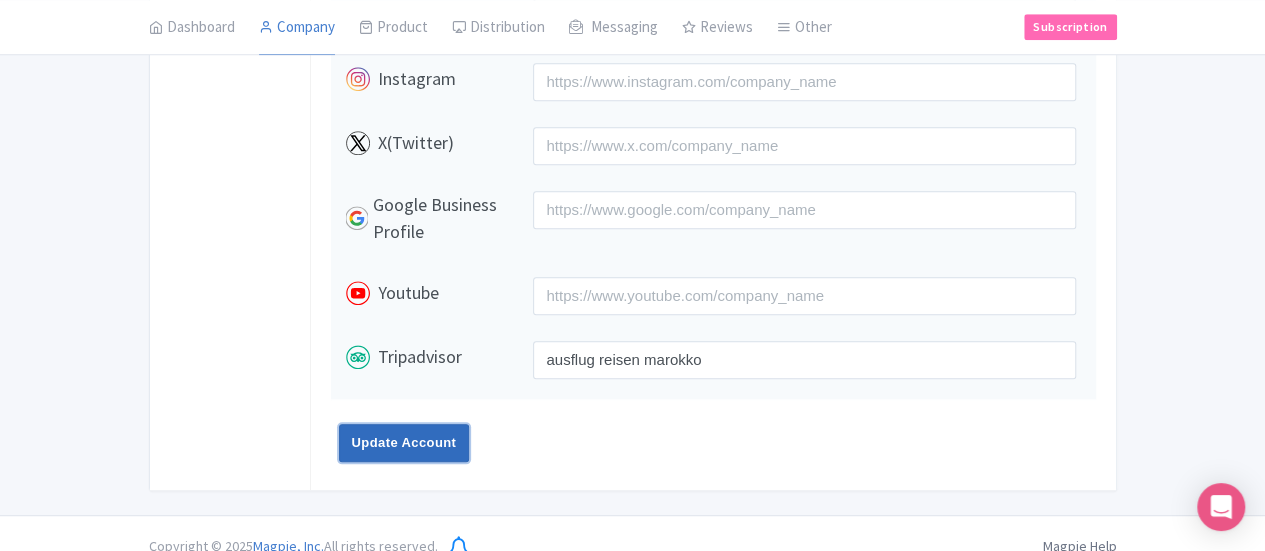 click on "Update Account" at bounding box center (404, 443) 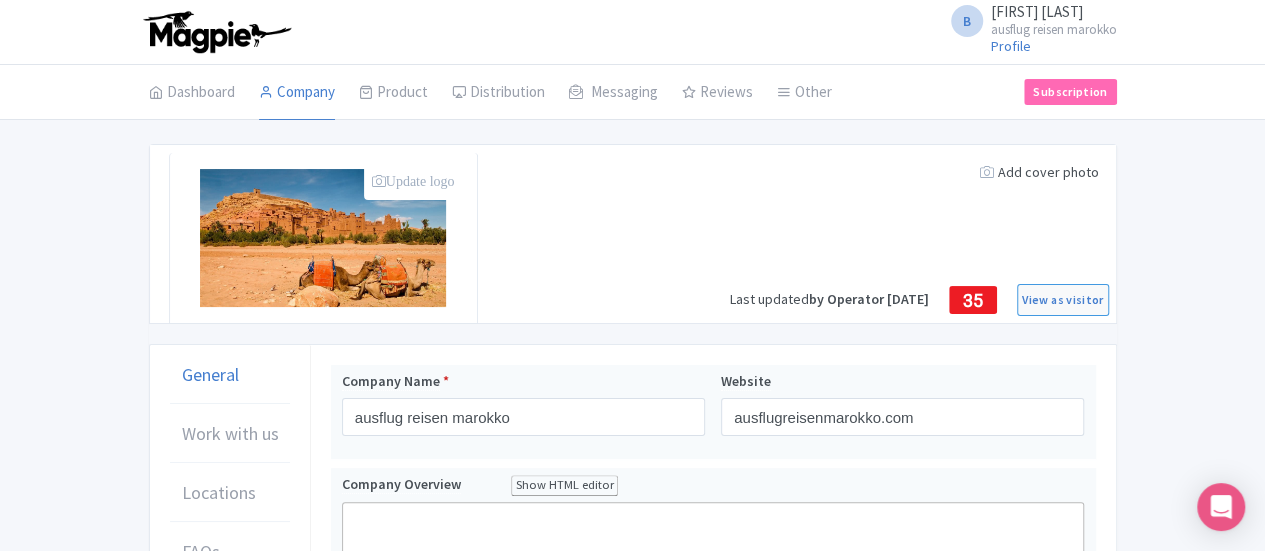 scroll, scrollTop: 0, scrollLeft: 0, axis: both 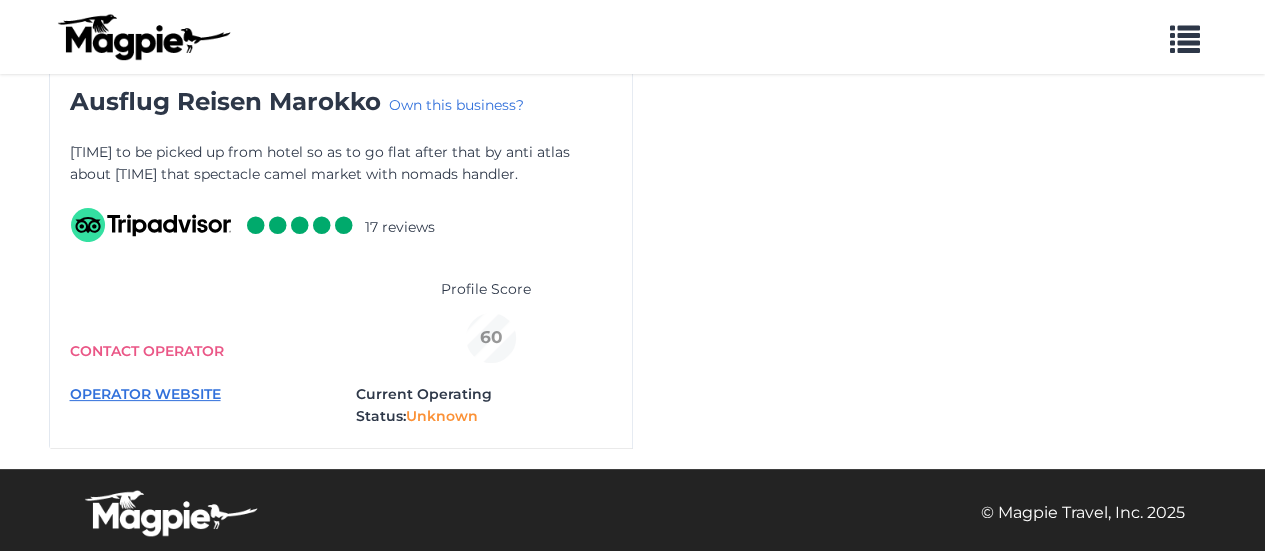 click on "OPERATOR WEBSITE" at bounding box center [145, 394] 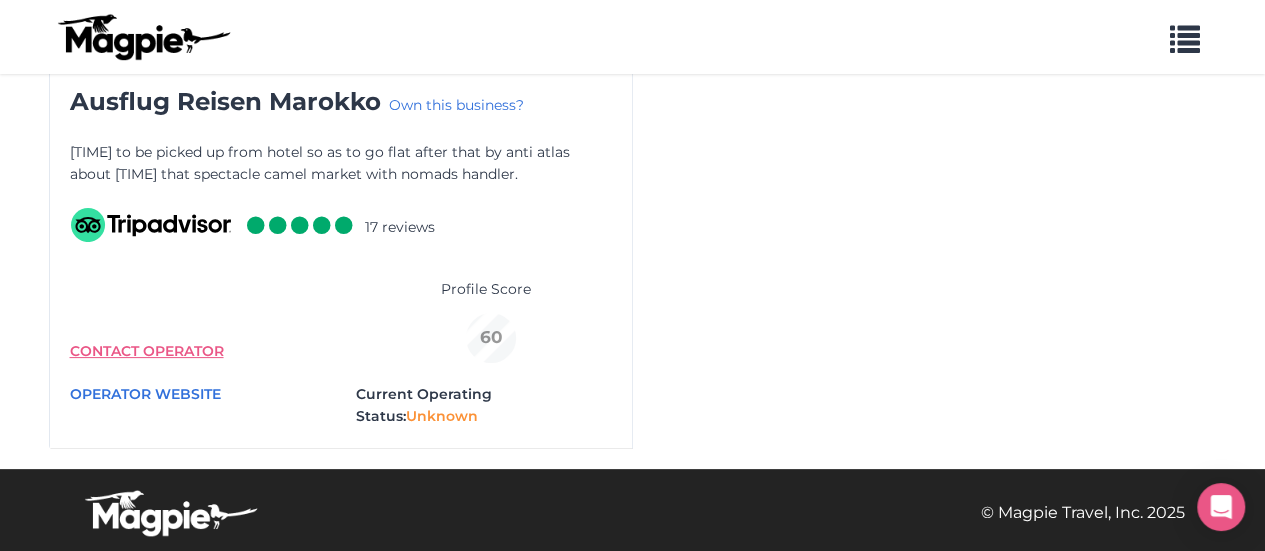 click on "CONTACT OPERATOR" at bounding box center [147, 351] 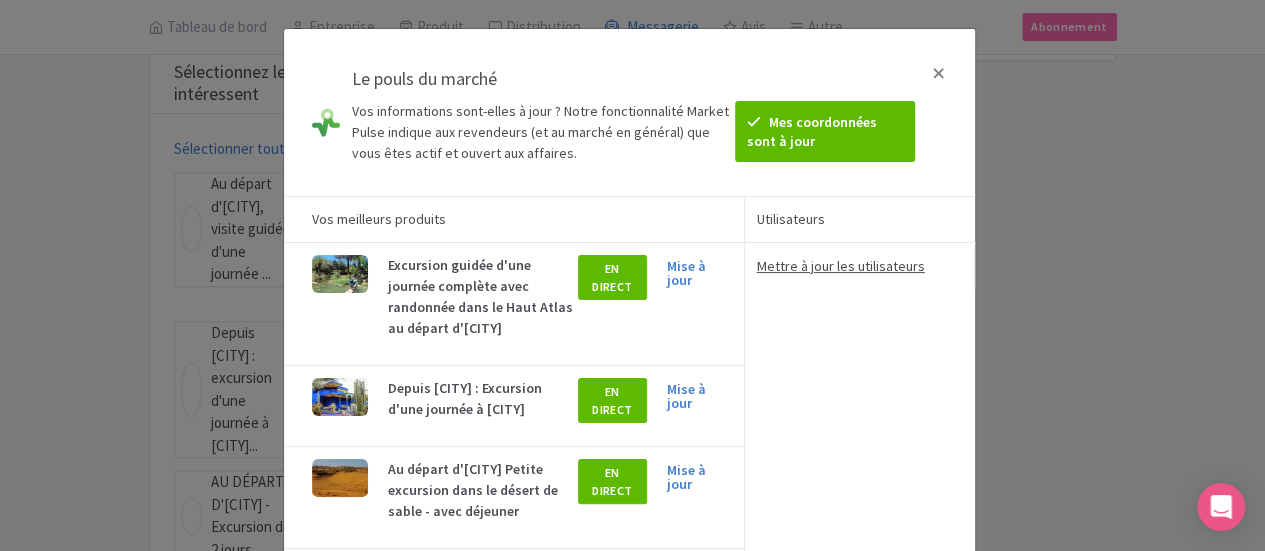 scroll, scrollTop: 365, scrollLeft: 0, axis: vertical 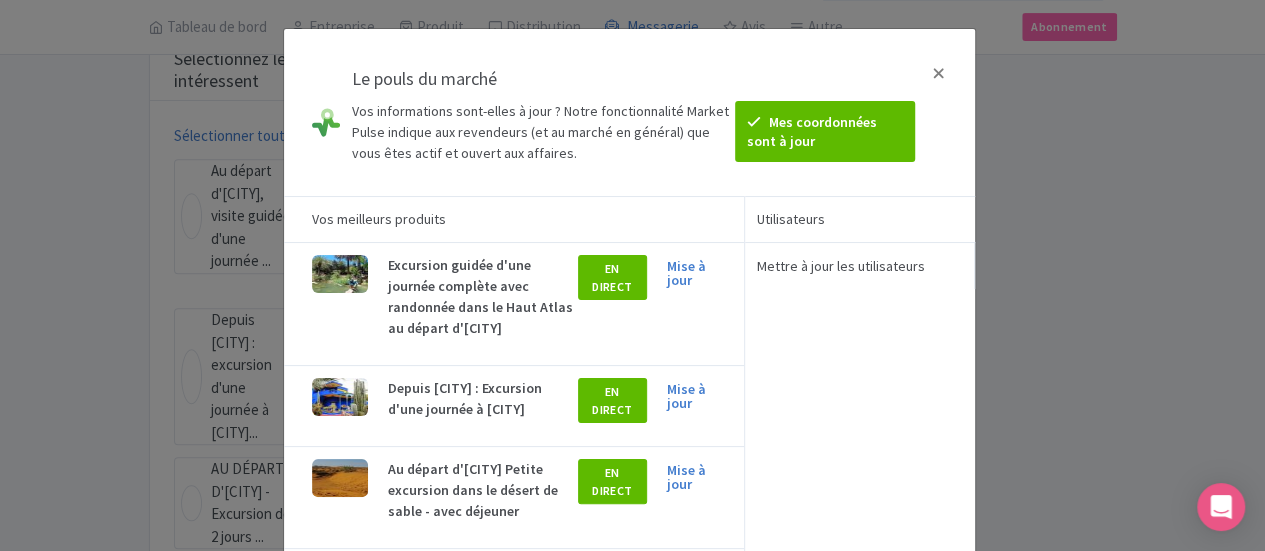 click on "EN DIRECT" at bounding box center (612, 497) 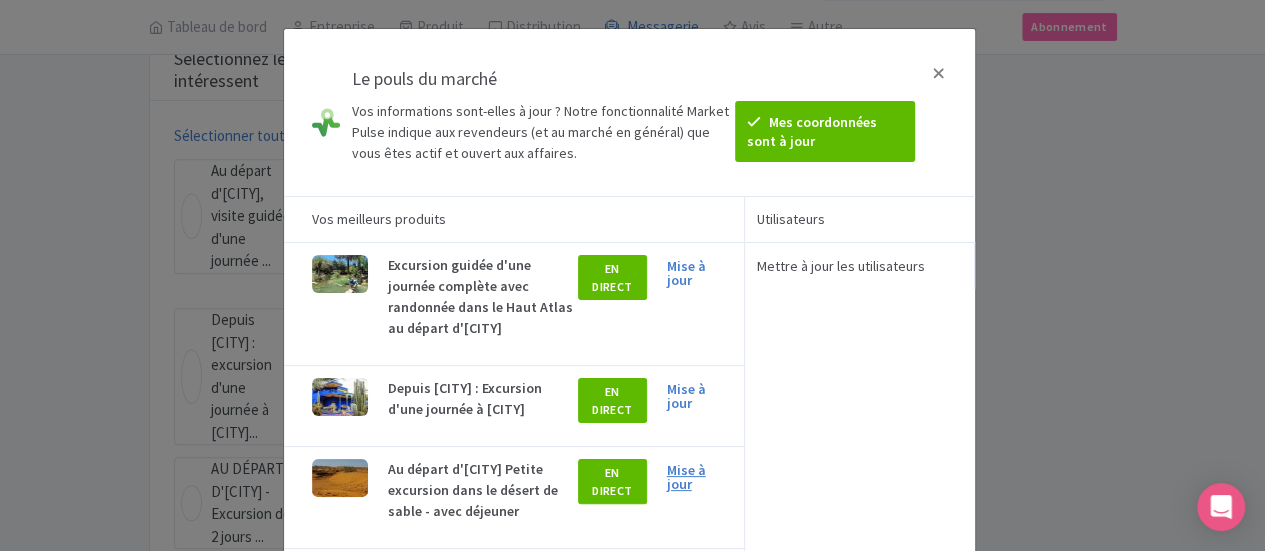 click on "Mise à jour" at bounding box center (686, 477) 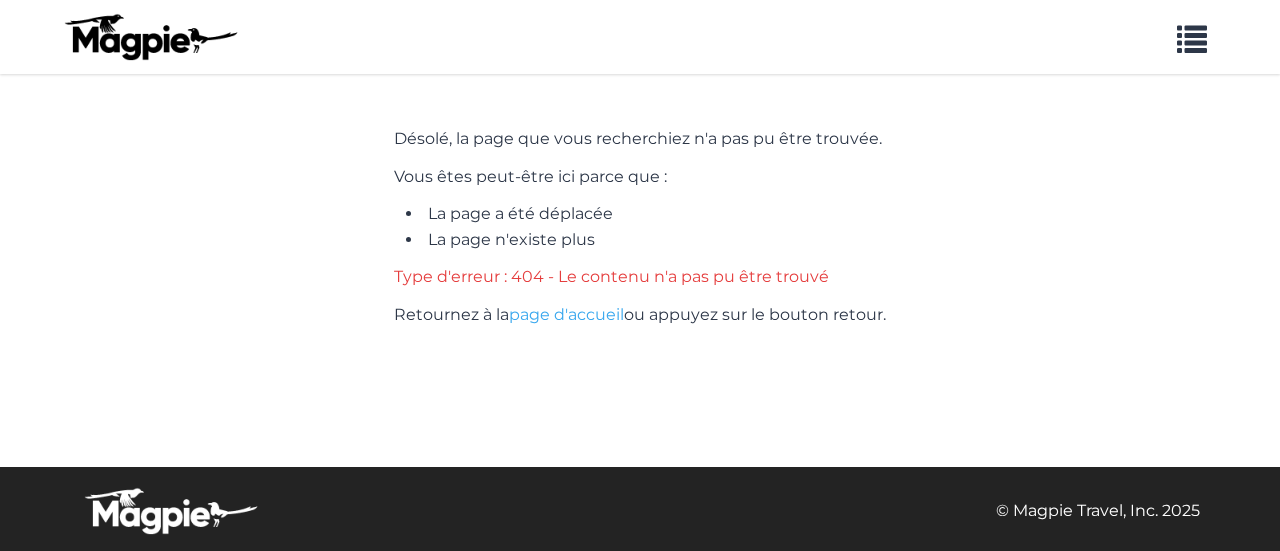 scroll, scrollTop: 0, scrollLeft: 0, axis: both 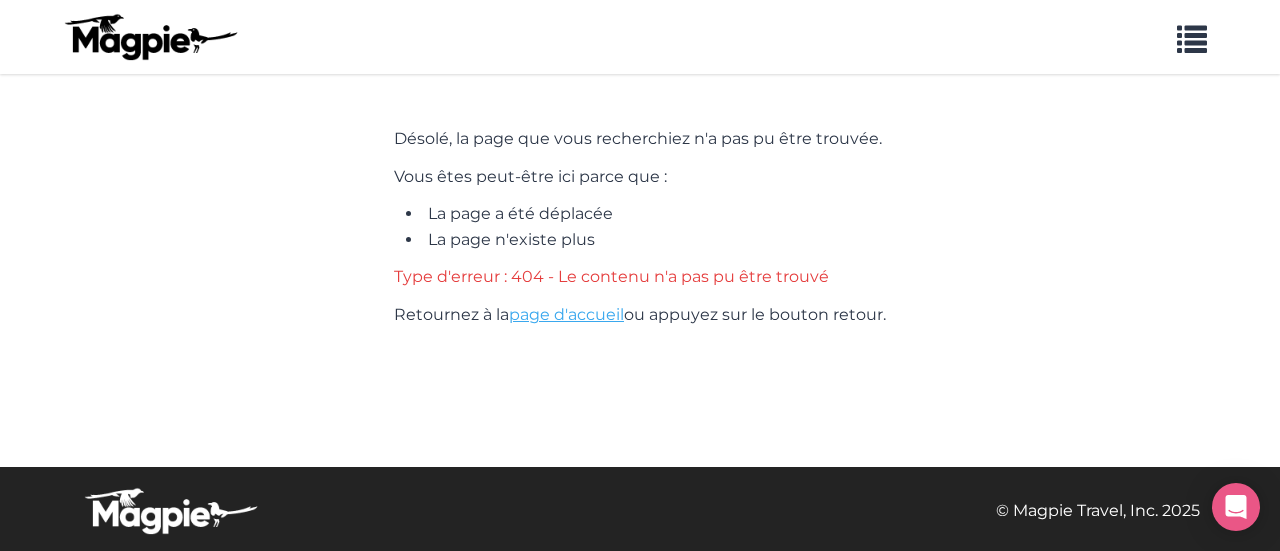 click on "page d'accueil" at bounding box center [566, 314] 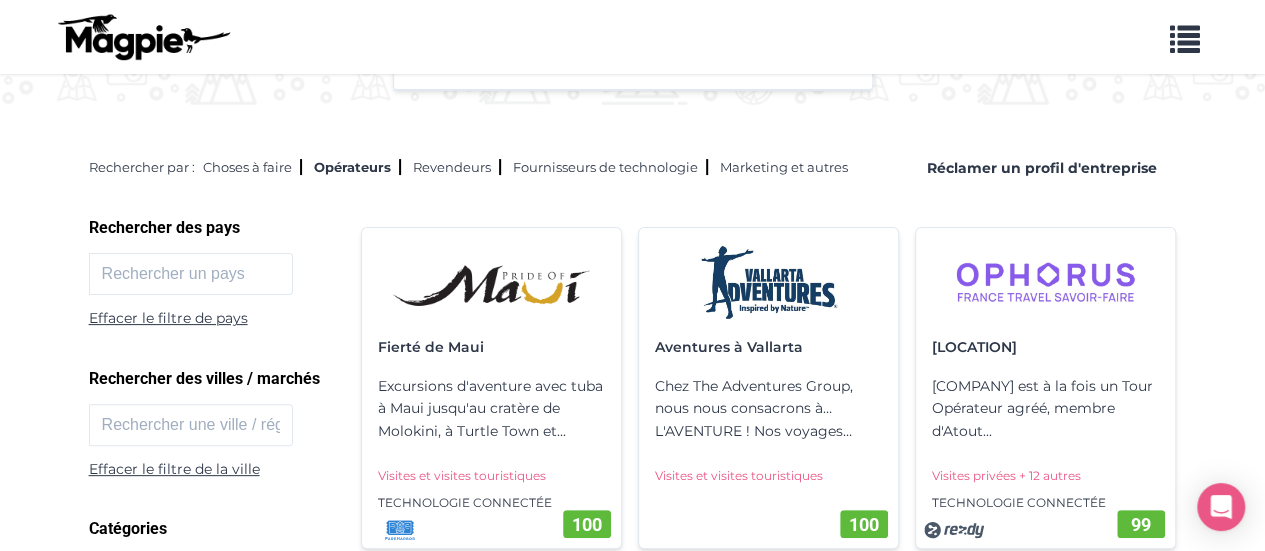 scroll, scrollTop: 0, scrollLeft: 0, axis: both 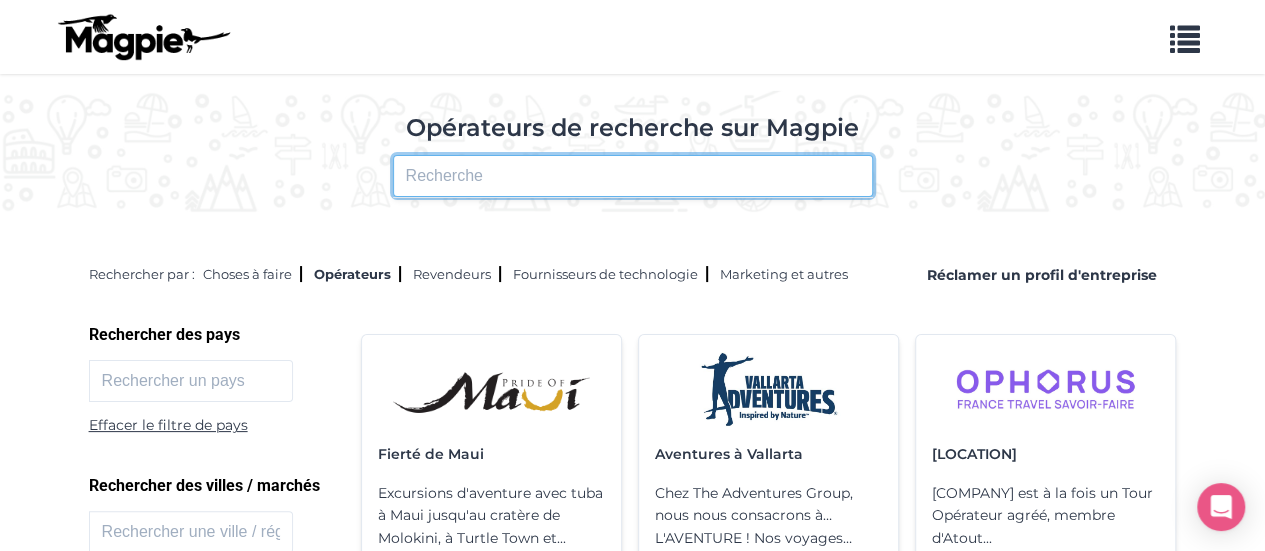 click at bounding box center (633, 176) 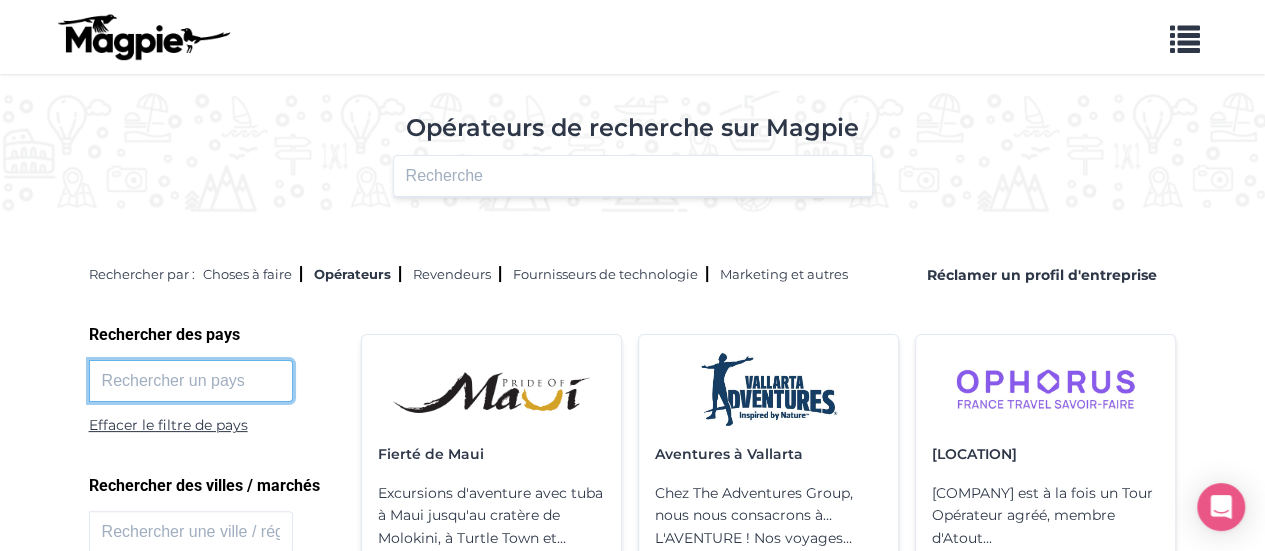 click at bounding box center (191, 381) 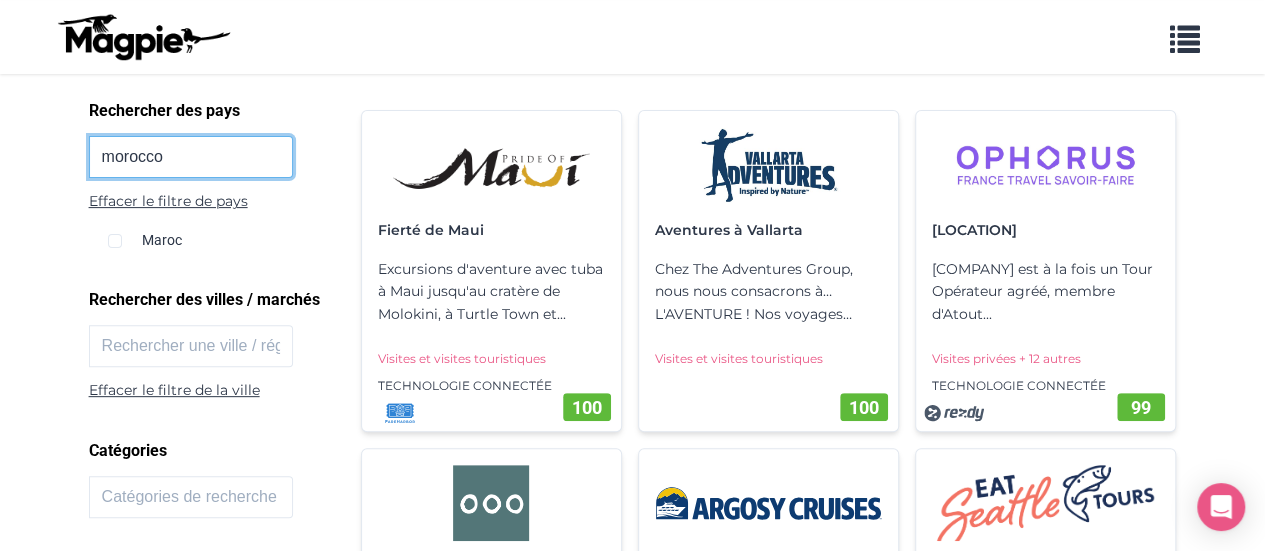 scroll, scrollTop: 225, scrollLeft: 0, axis: vertical 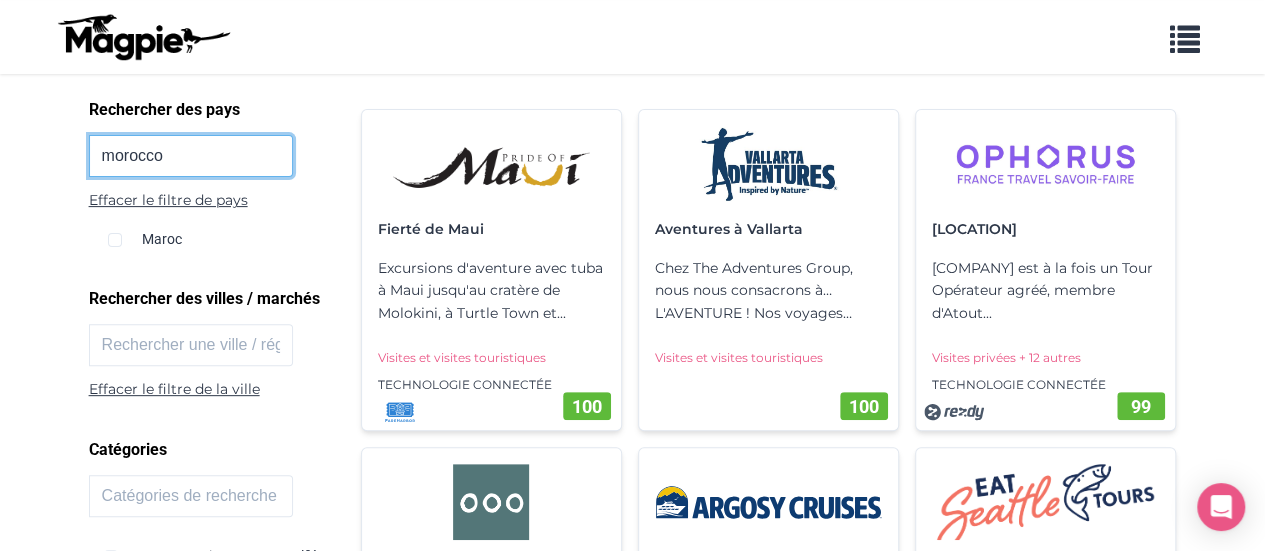 type on "morocco" 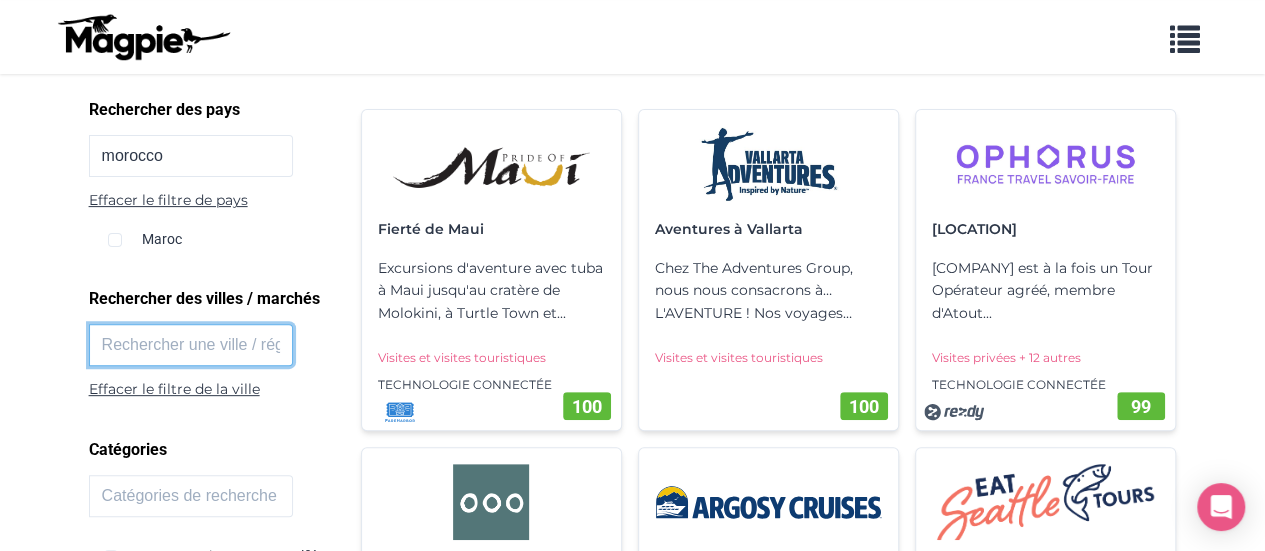 click at bounding box center (191, 345) 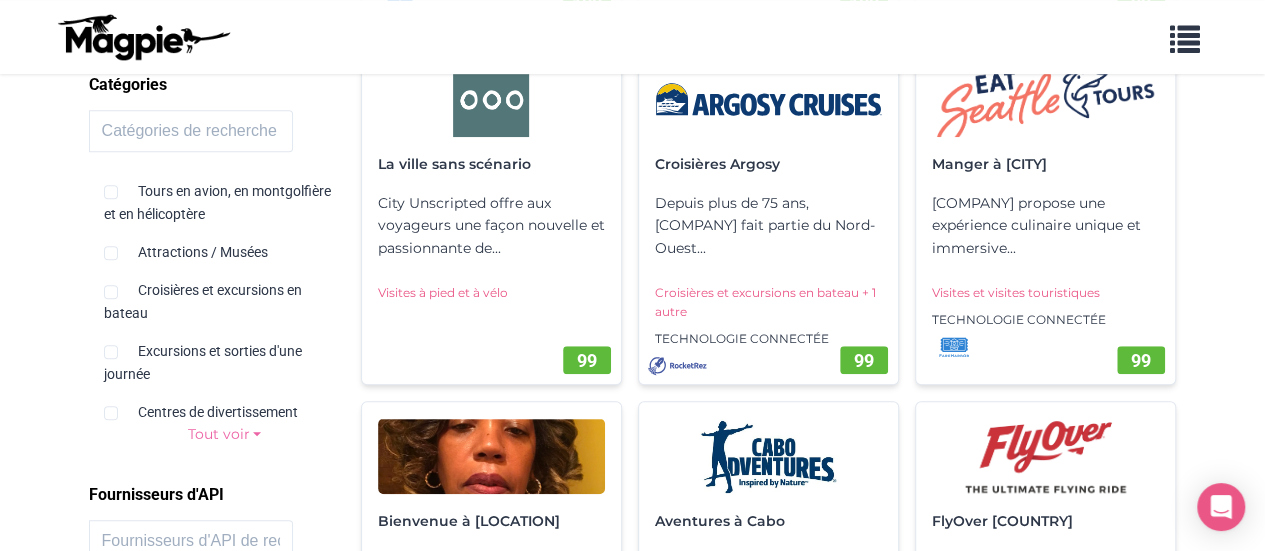 scroll, scrollTop: 629, scrollLeft: 0, axis: vertical 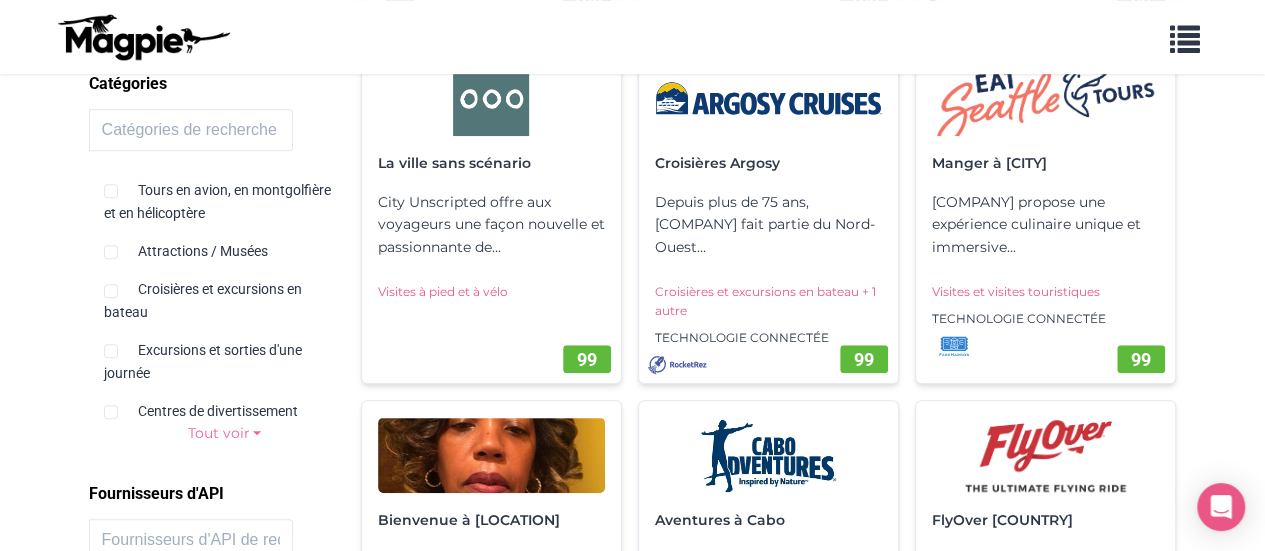 type on "agadir" 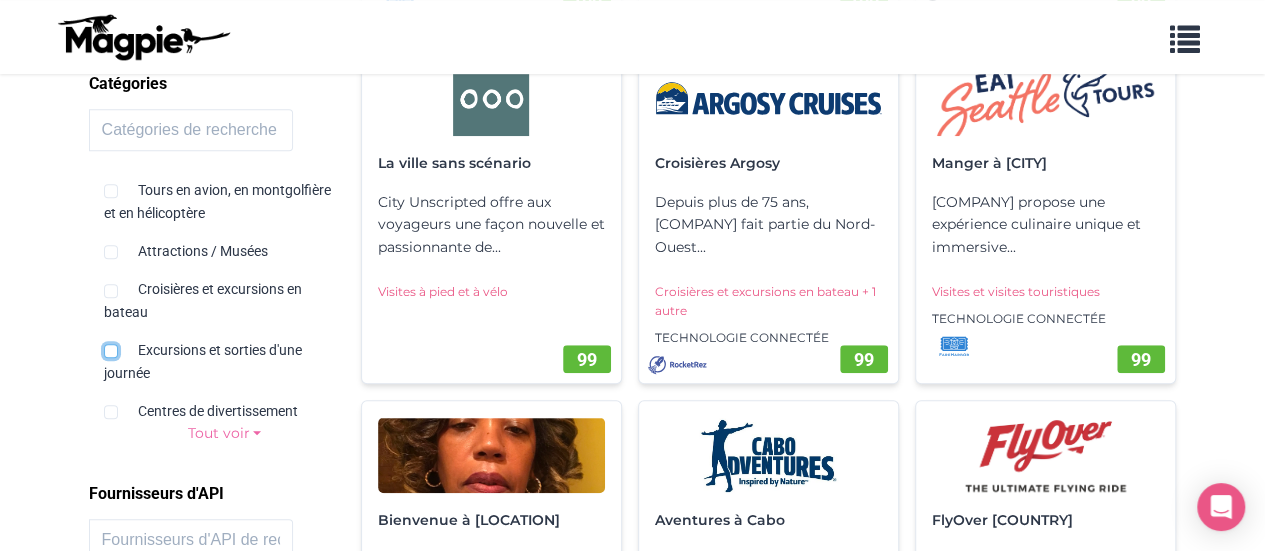 click at bounding box center (111, 351) 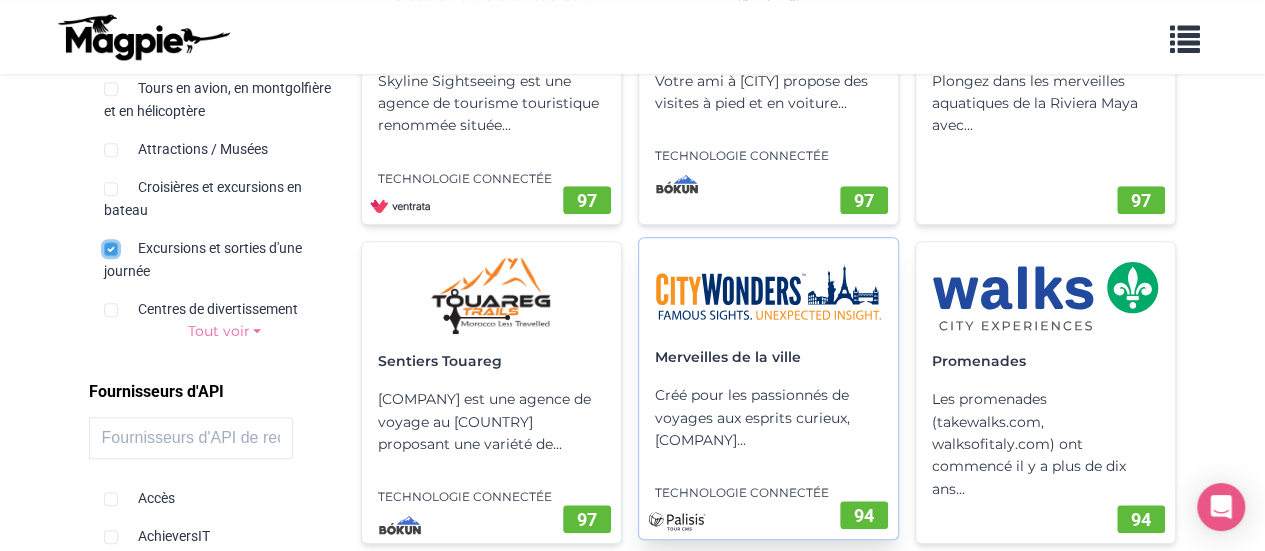 scroll, scrollTop: 0, scrollLeft: 0, axis: both 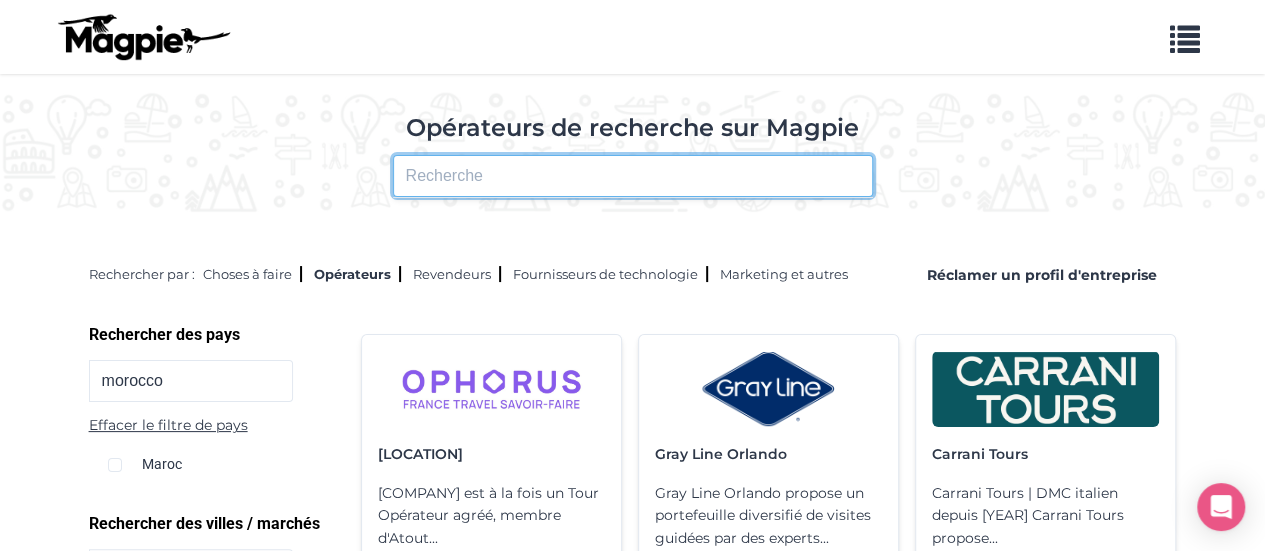 click at bounding box center (633, 176) 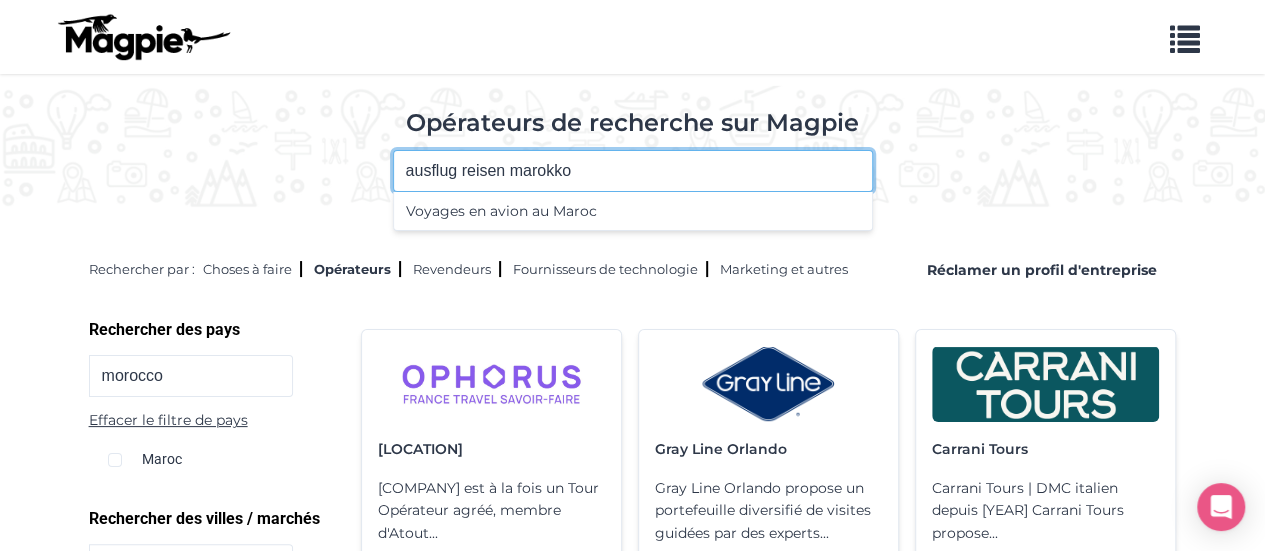 scroll, scrollTop: 0, scrollLeft: 0, axis: both 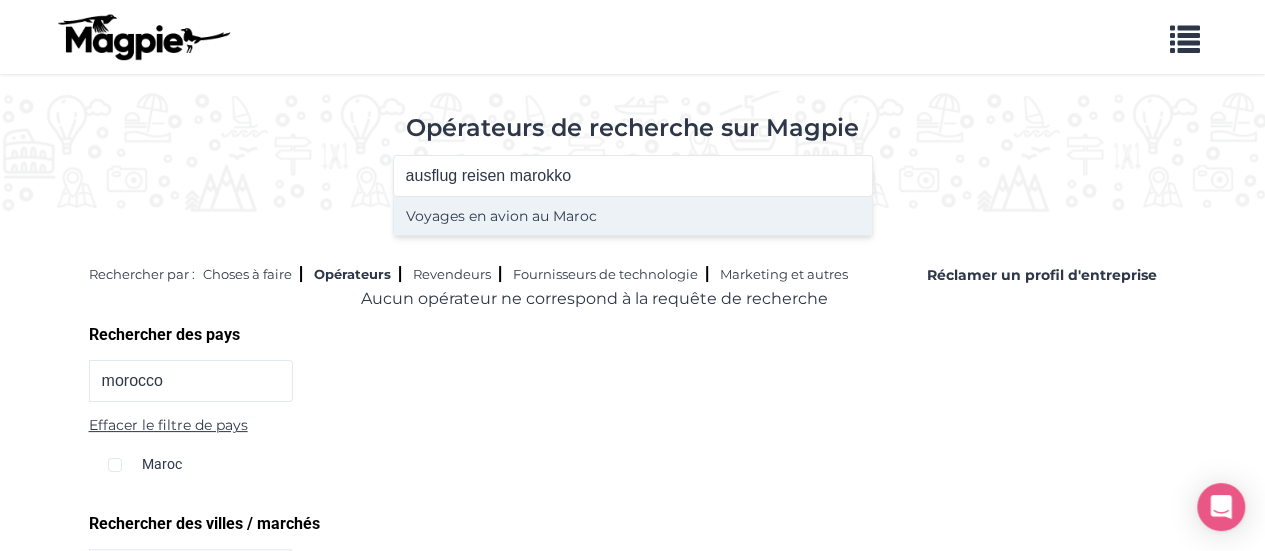 type on "Ausflug Reisen Marokko" 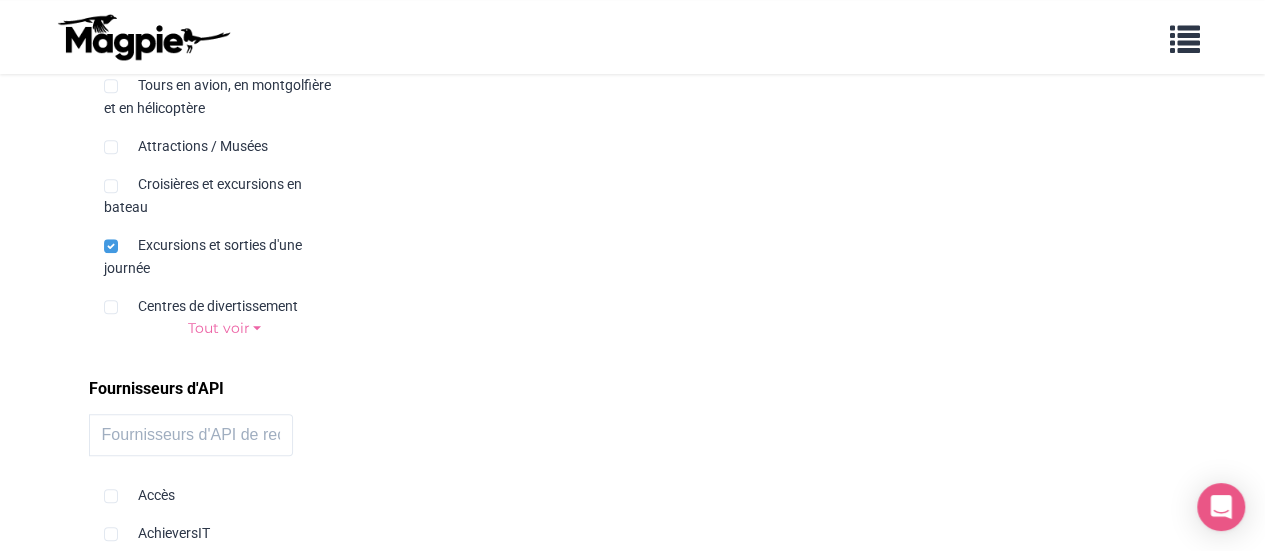 scroll, scrollTop: 954, scrollLeft: 0, axis: vertical 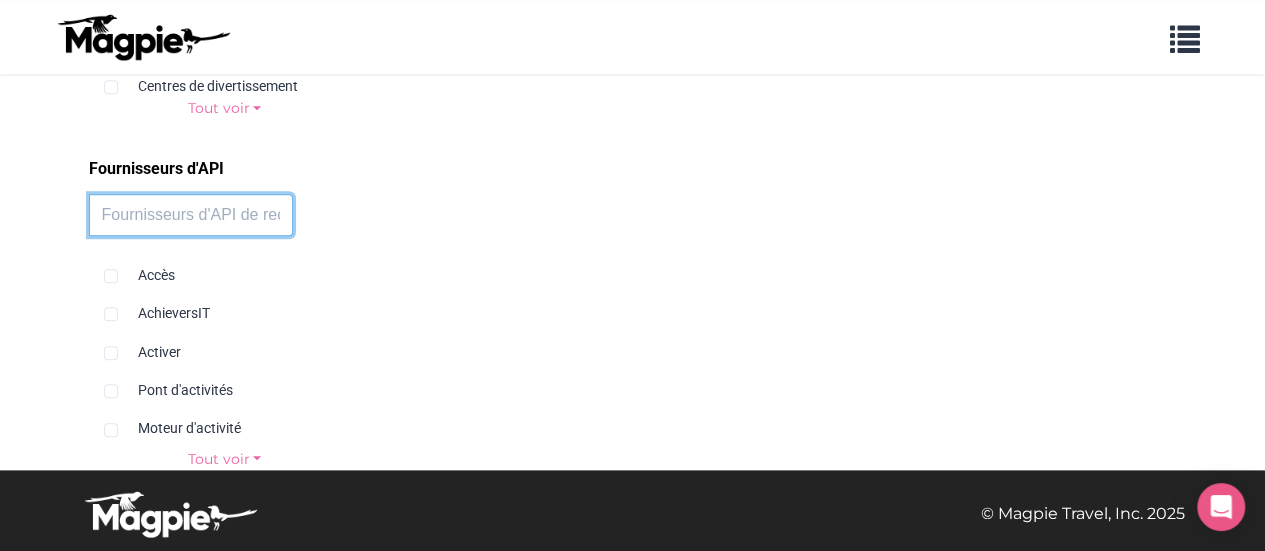 click at bounding box center [191, 215] 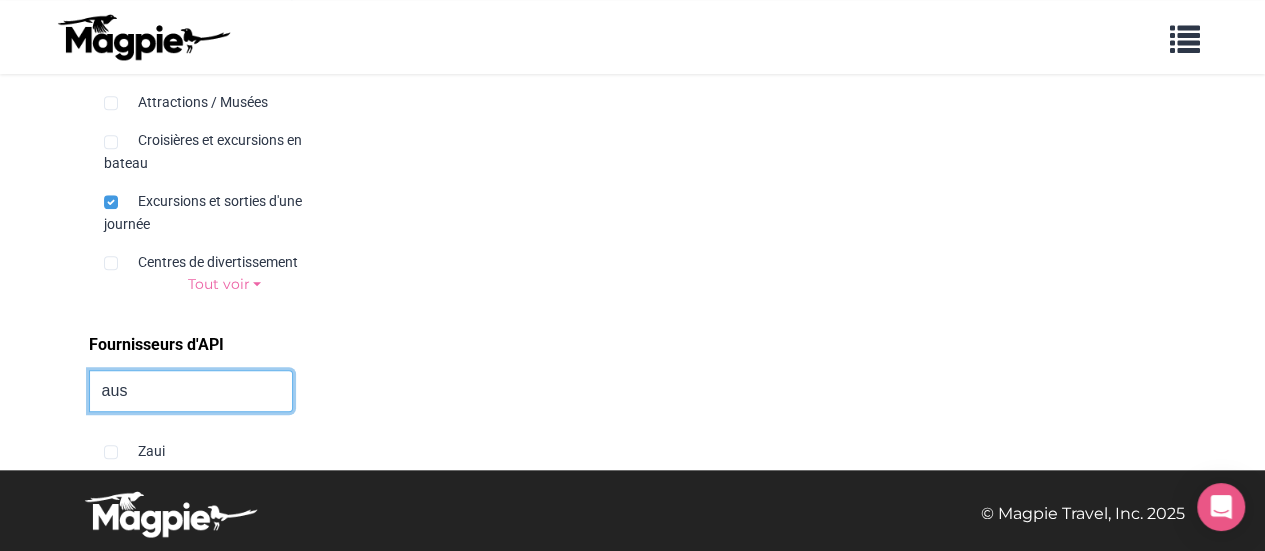 scroll, scrollTop: 740, scrollLeft: 0, axis: vertical 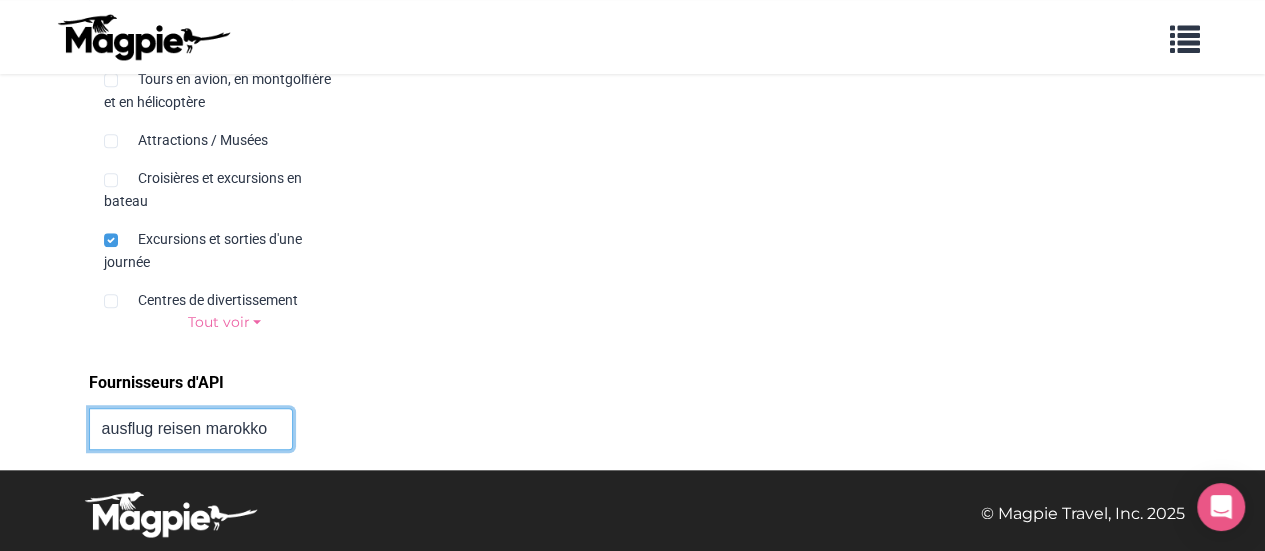 type on "ausflug reisen marokko" 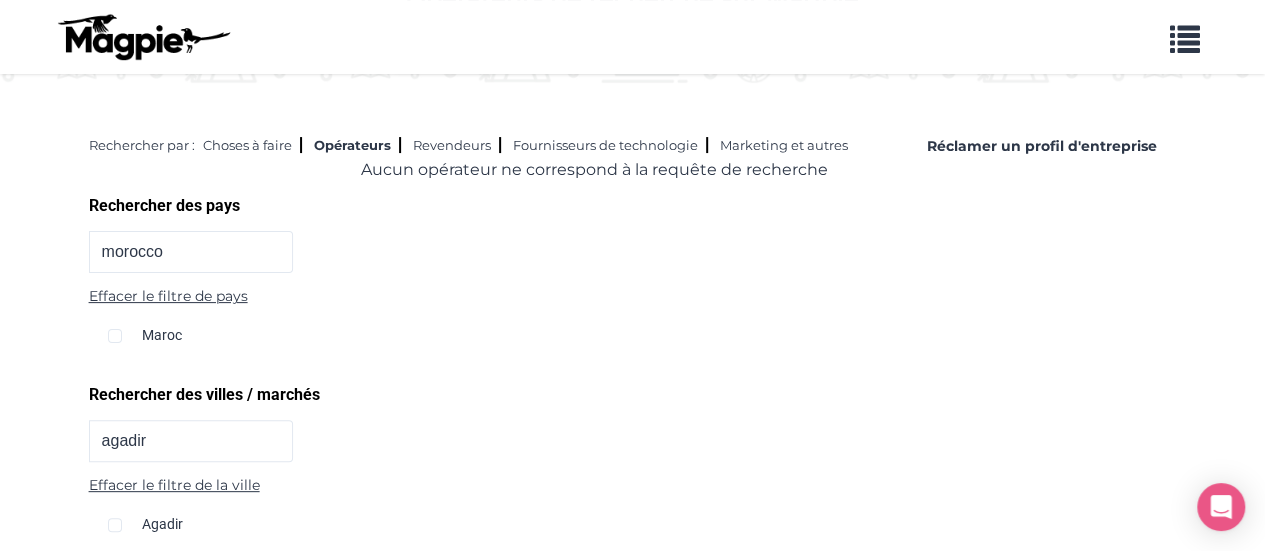 scroll, scrollTop: 0, scrollLeft: 0, axis: both 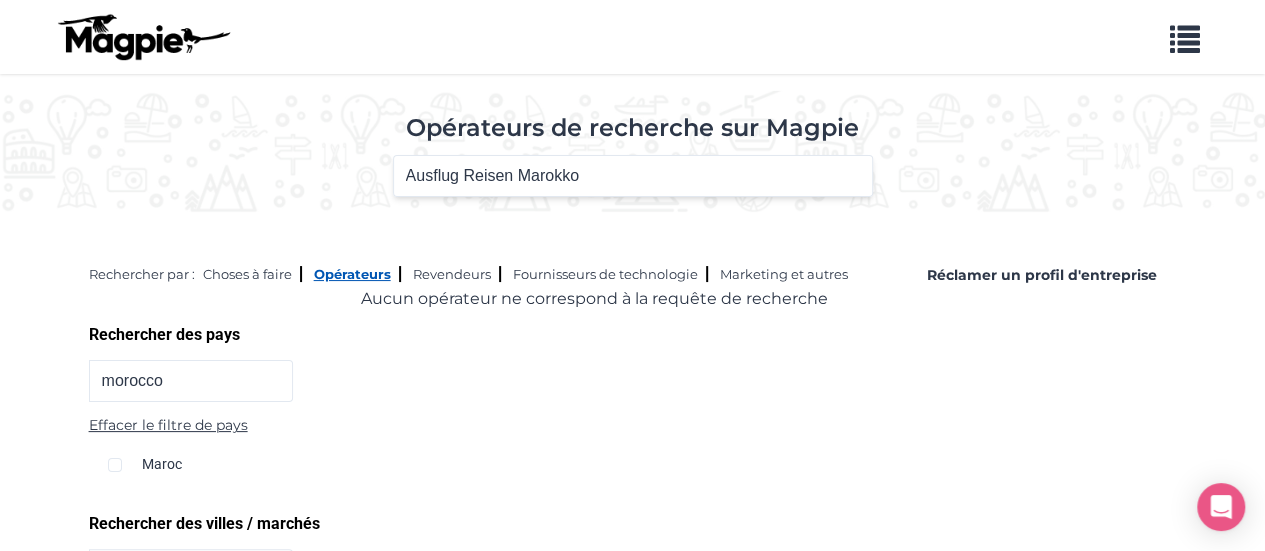 click on "Opérateurs" at bounding box center (352, 274) 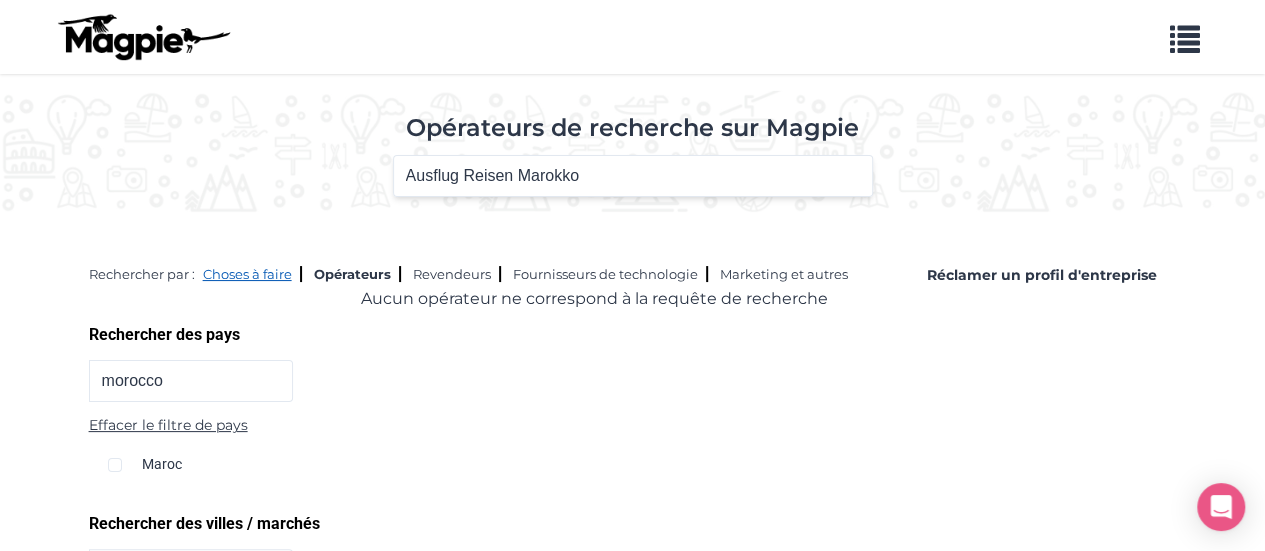 click on "Choses à faire" at bounding box center (247, 274) 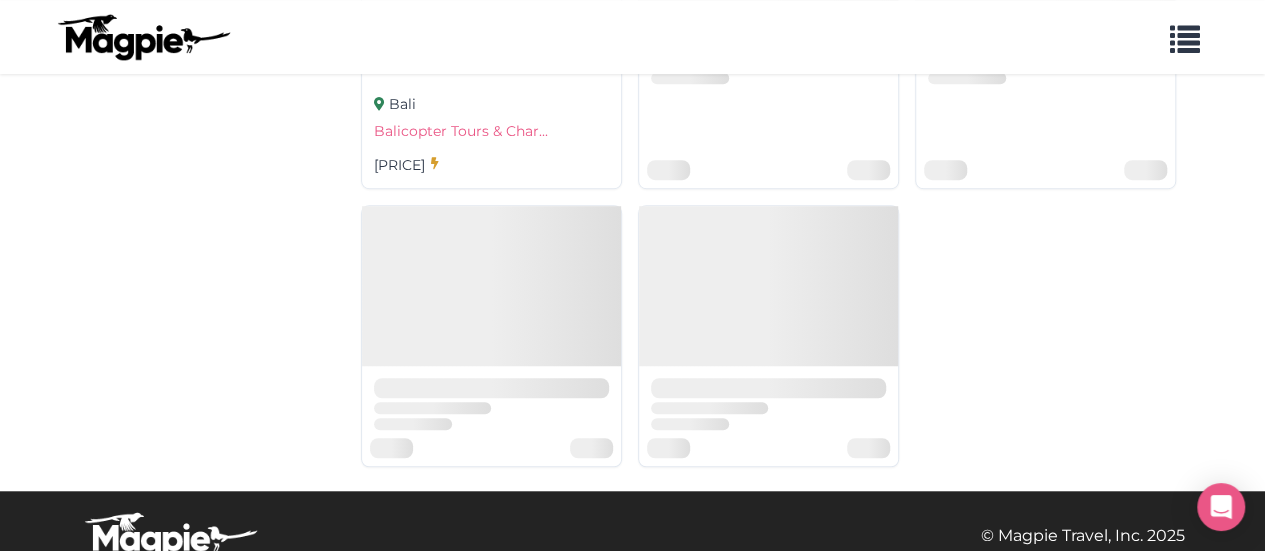 scroll, scrollTop: 42364, scrollLeft: 0, axis: vertical 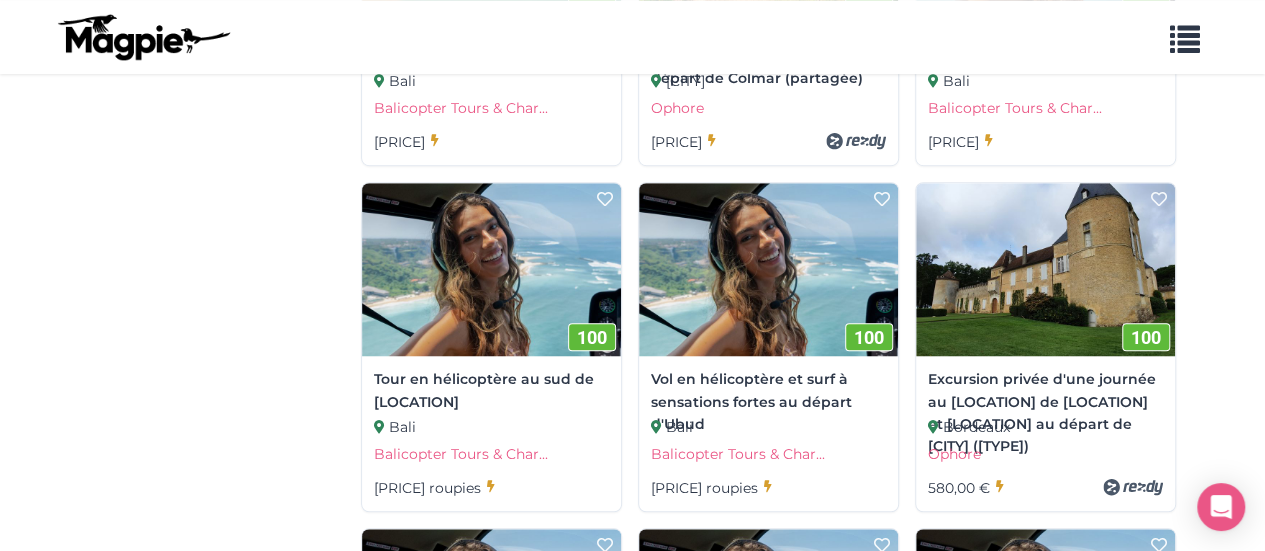 drag, startPoint x: 1031, startPoint y: 255, endPoint x: 1158, endPoint y: -15, distance: 298.3773 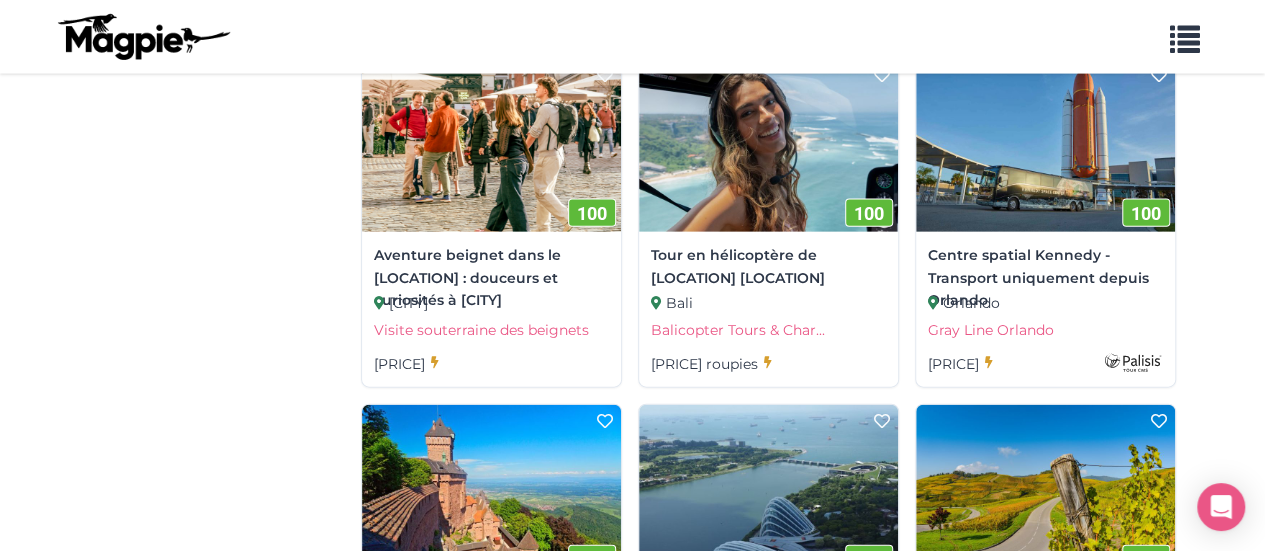 scroll, scrollTop: 47402, scrollLeft: 0, axis: vertical 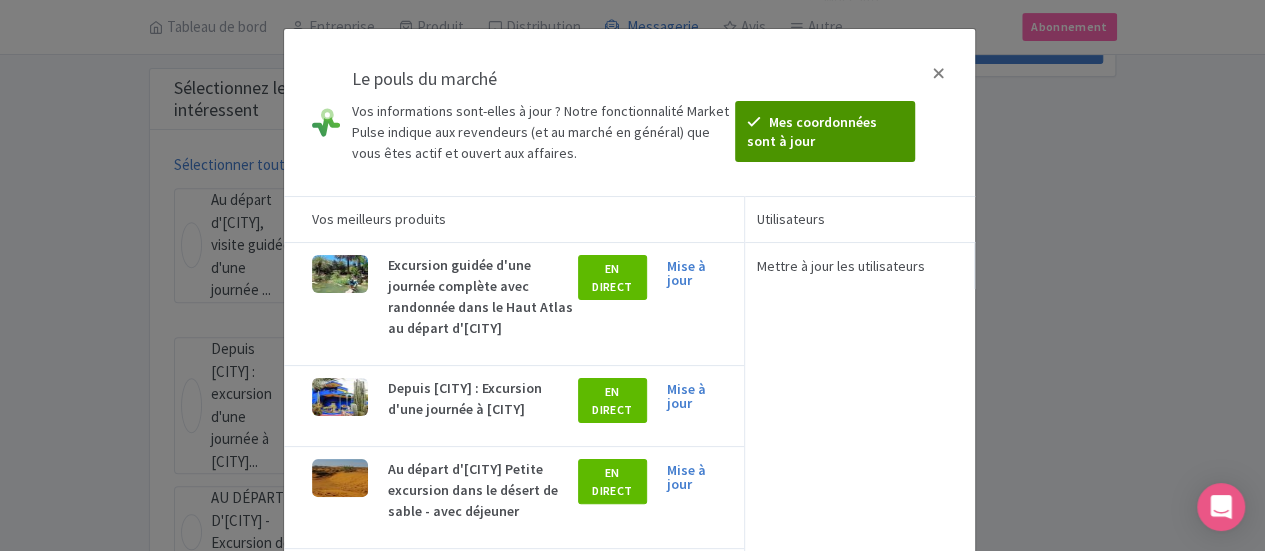 click on "Mes coordonnées sont à jour" at bounding box center (812, 131) 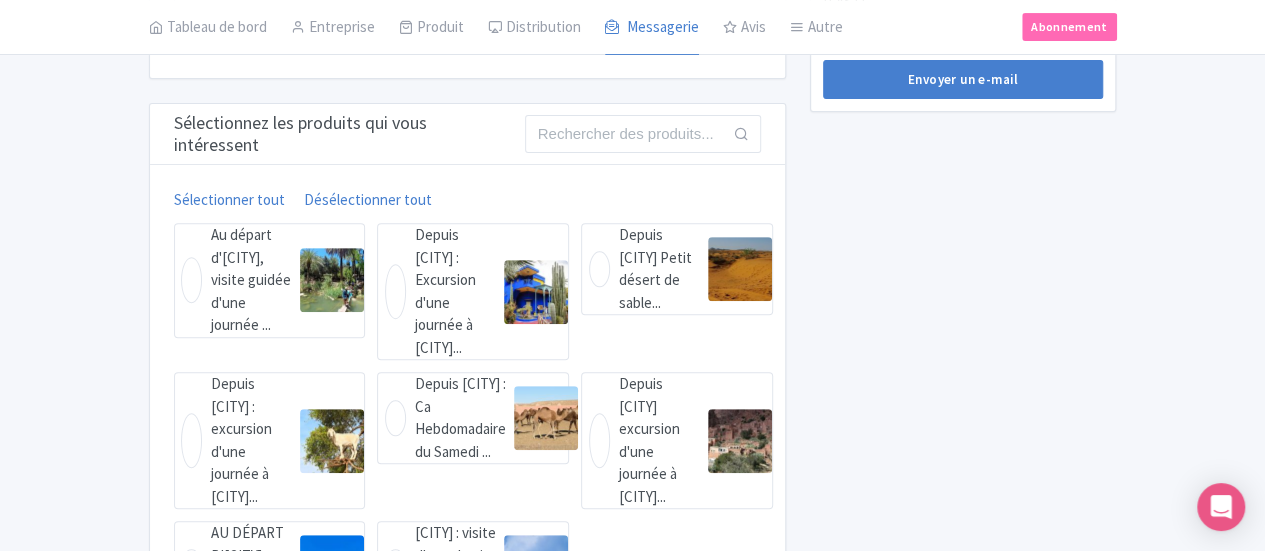 scroll, scrollTop: 275, scrollLeft: 0, axis: vertical 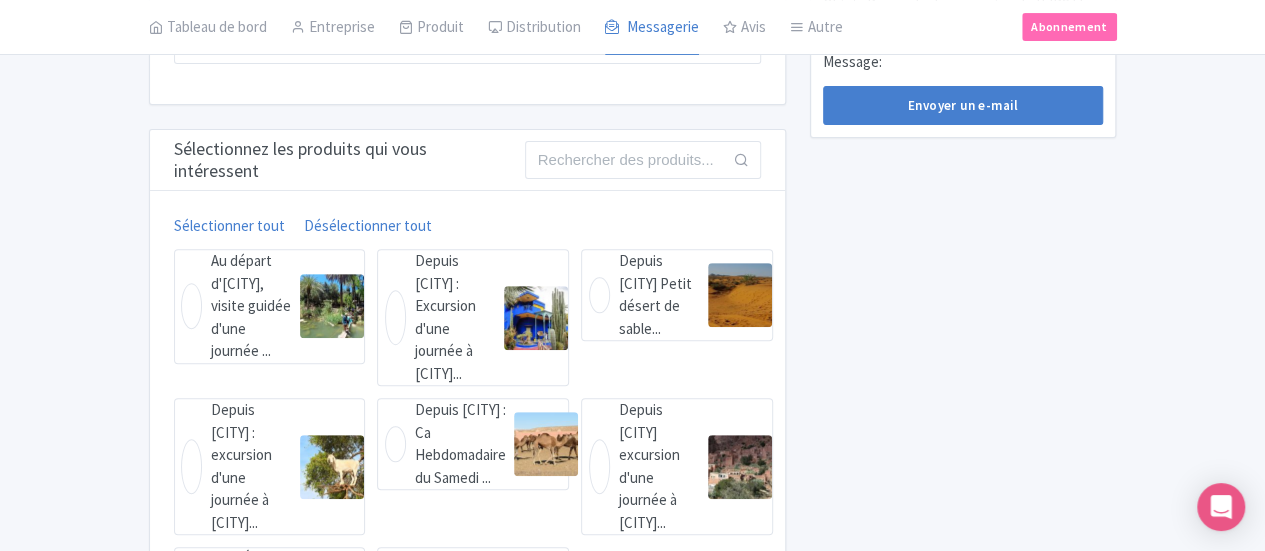 click at bounding box center (740, 295) 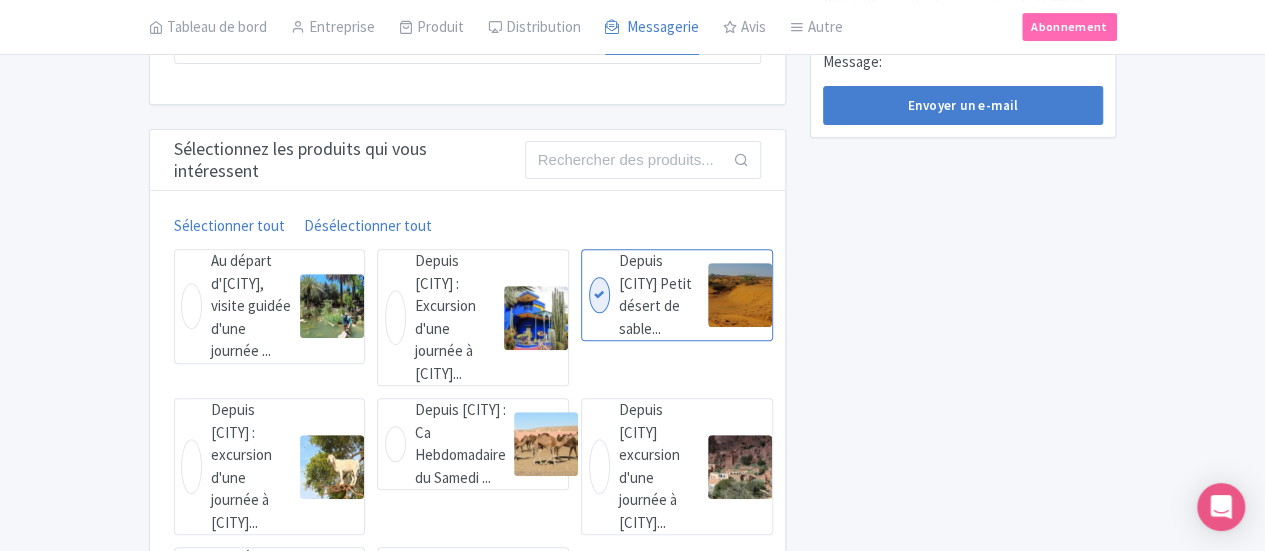 click on "Contacter l'opérateur
Message
INFORMATIONS MANQUANTES
Objet :
Demande de connexion de BRAHIM OUBAKKAS
Message:
Envoyer un e-mail" at bounding box center [963, 284] 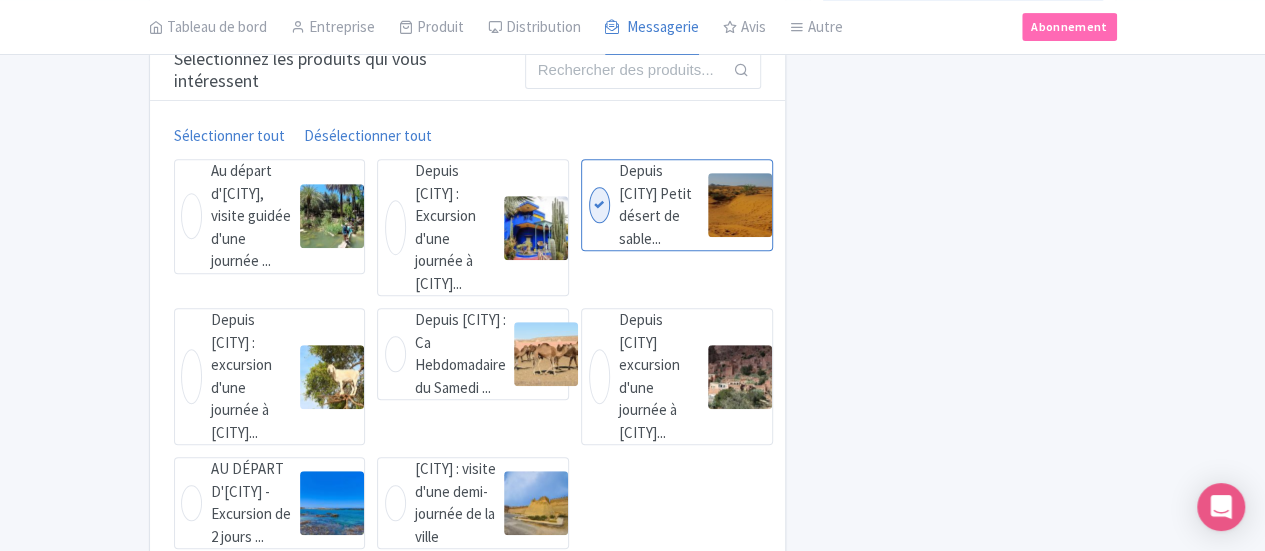 click at bounding box center [536, 503] 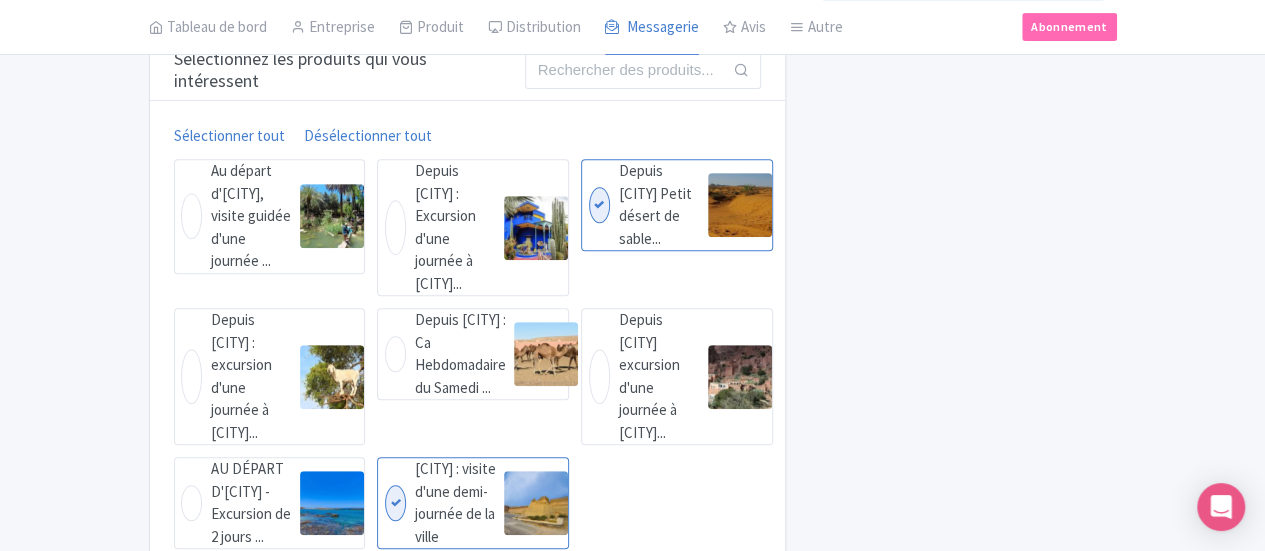 click at bounding box center (536, 503) 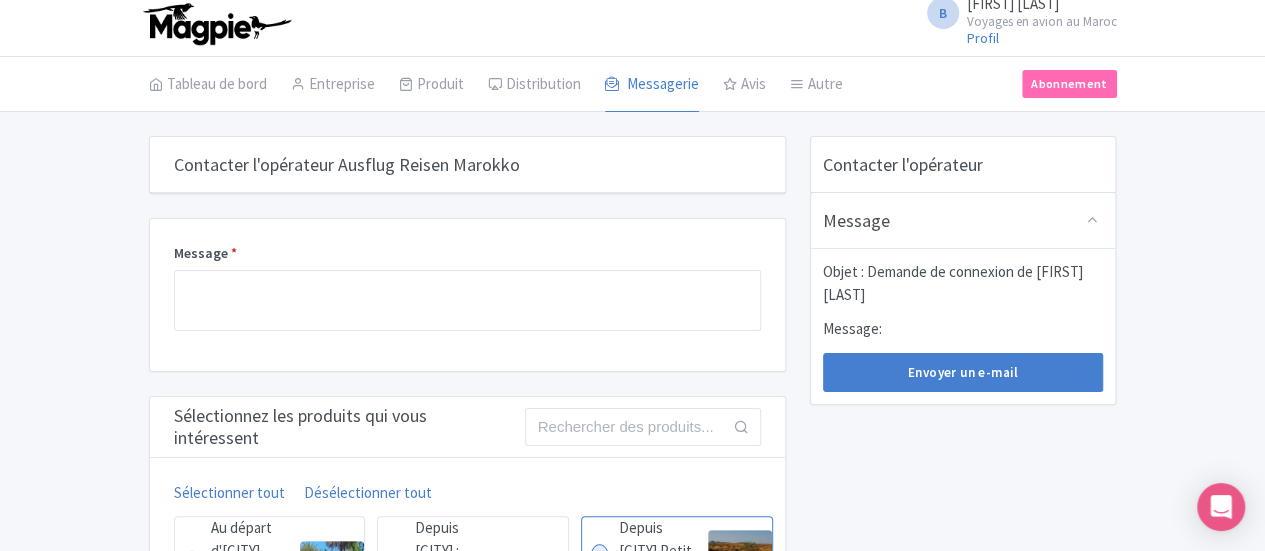 scroll, scrollTop: 0, scrollLeft: 0, axis: both 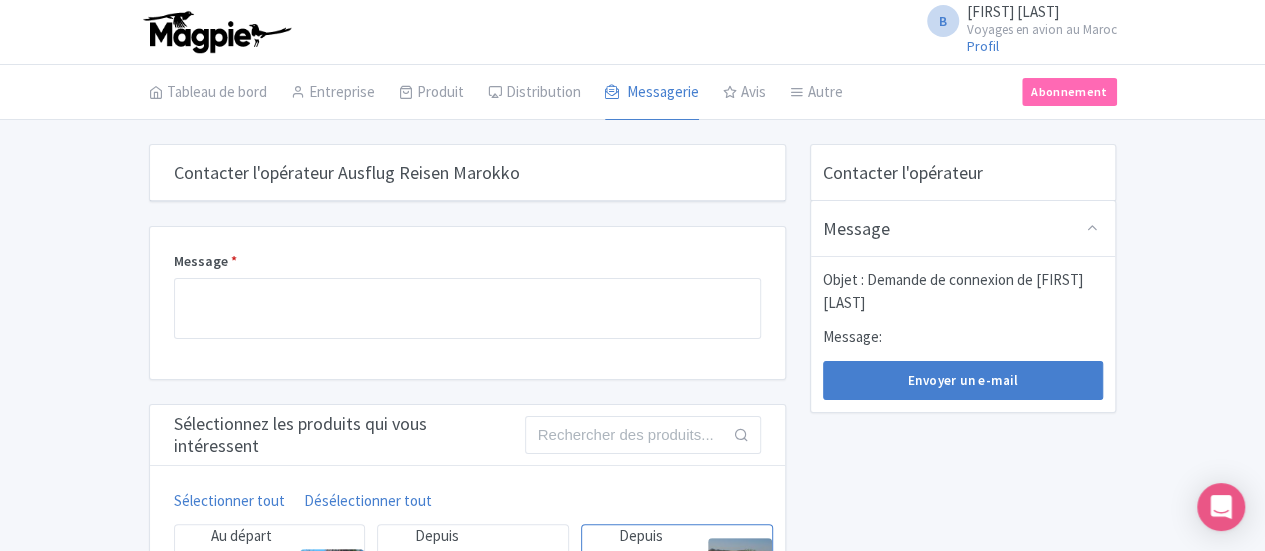 click on "Message:" at bounding box center (963, 337) 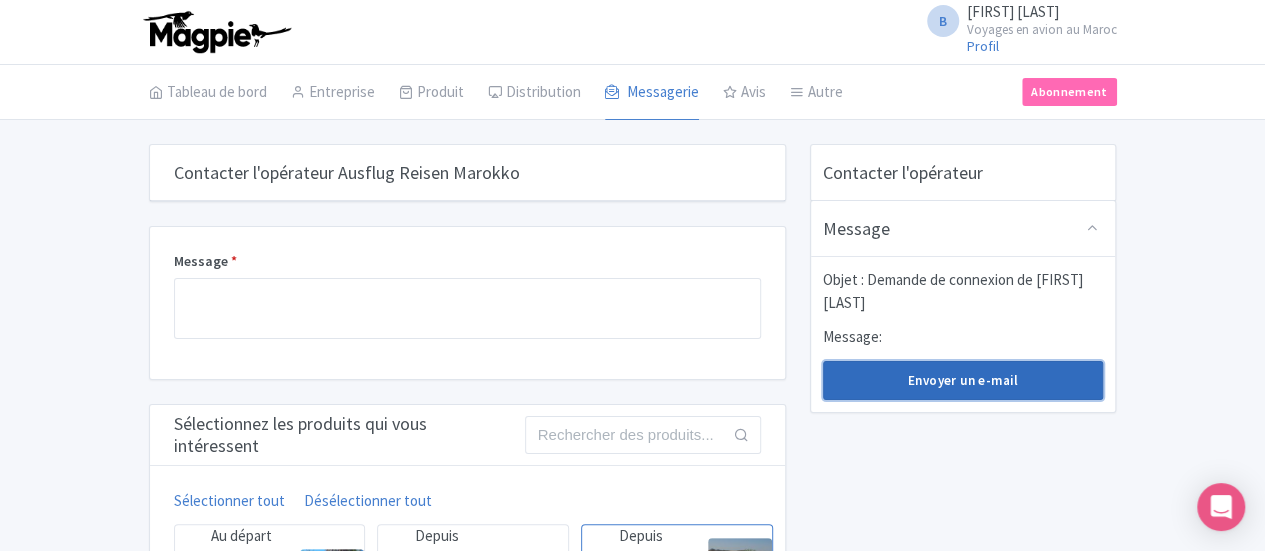 click on "Envoyer un e-mail" at bounding box center (963, 380) 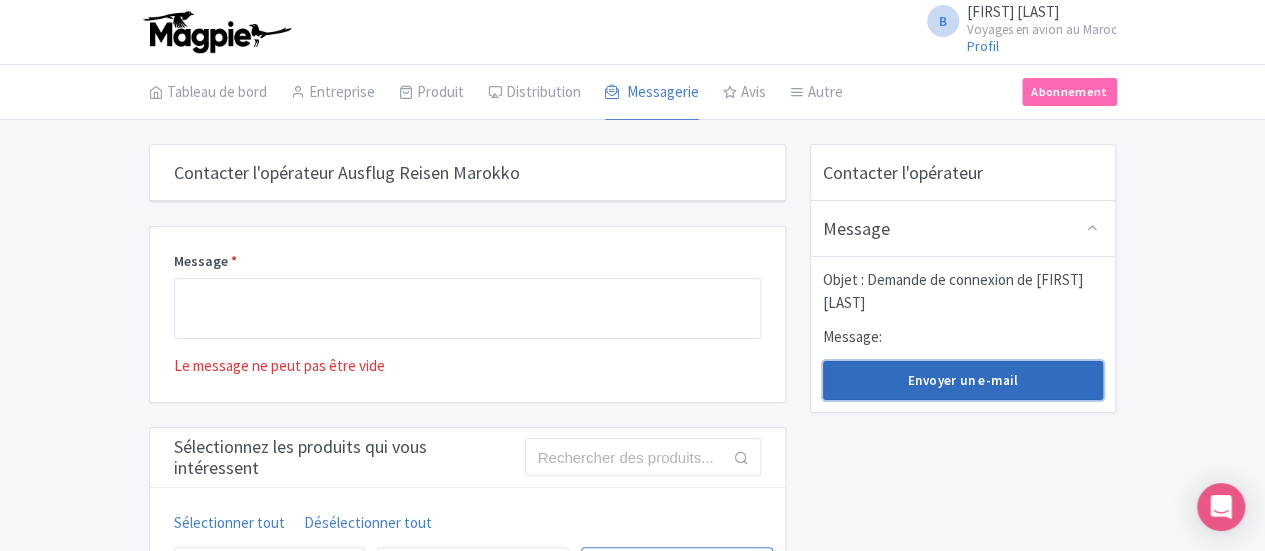click on "Envoyer un e-mail" at bounding box center (963, 380) 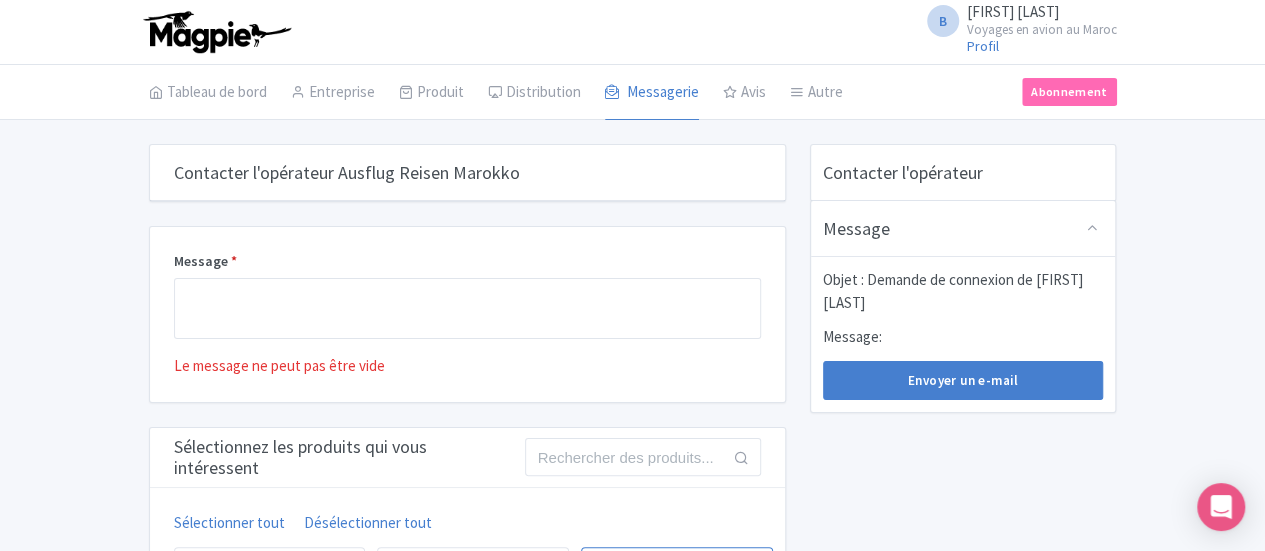 click on "Le message ne peut pas être vide" at bounding box center (279, 365) 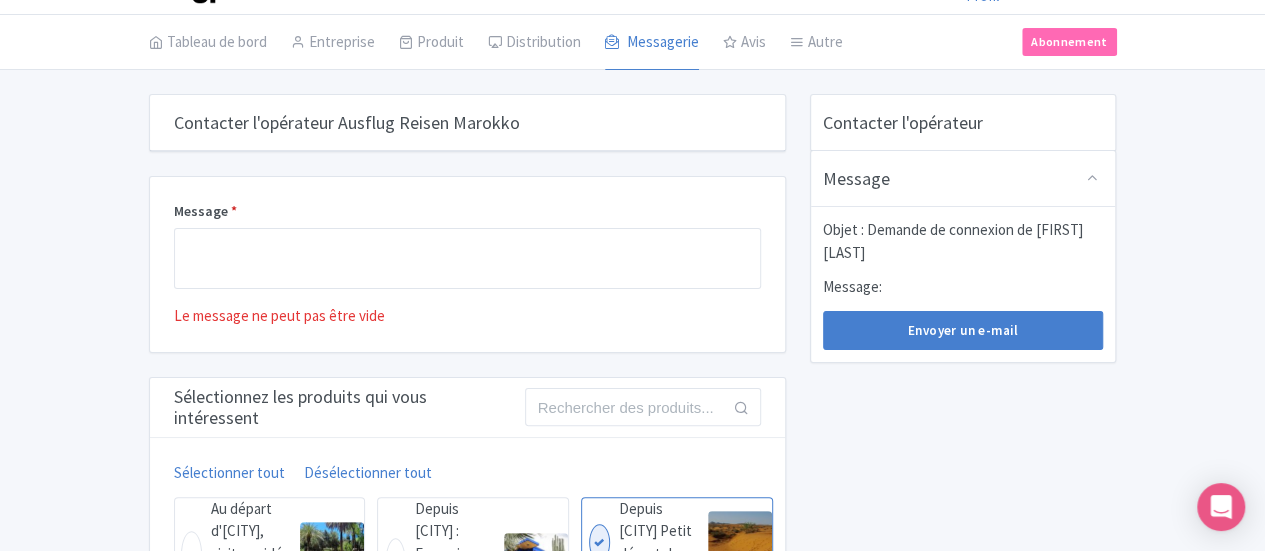 scroll, scrollTop: 51, scrollLeft: 0, axis: vertical 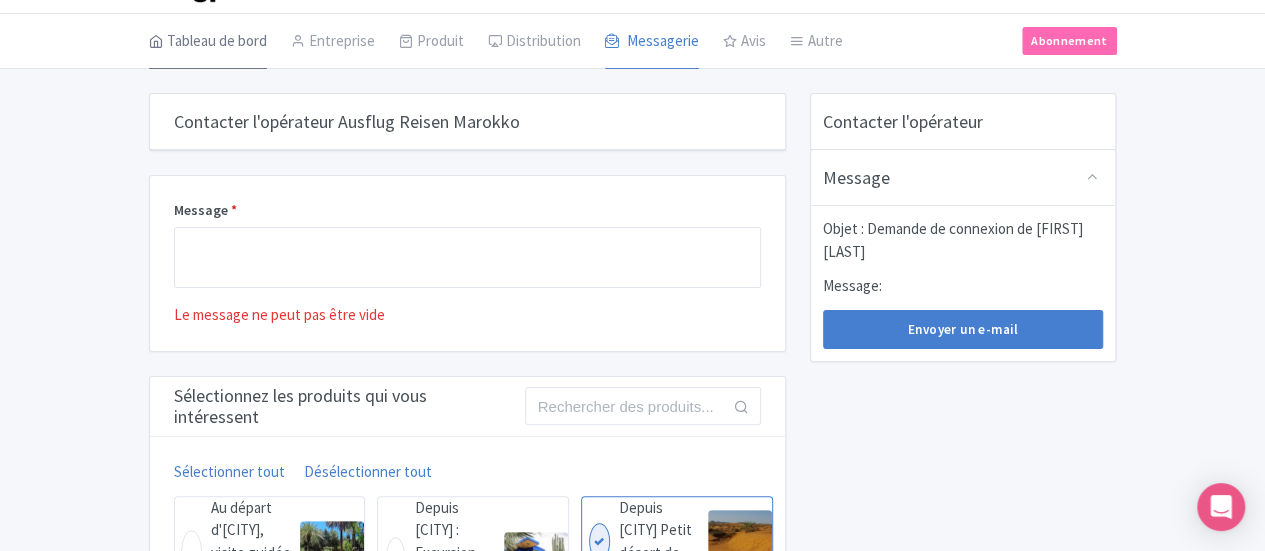 click on "Tableau de bord" at bounding box center [217, 40] 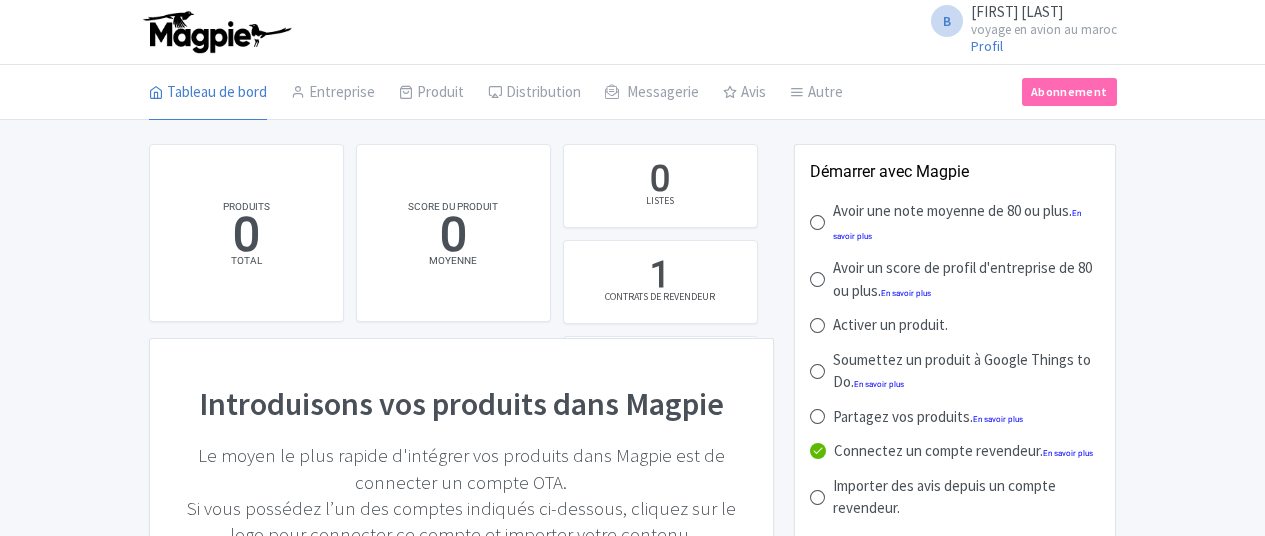 scroll, scrollTop: 0, scrollLeft: 0, axis: both 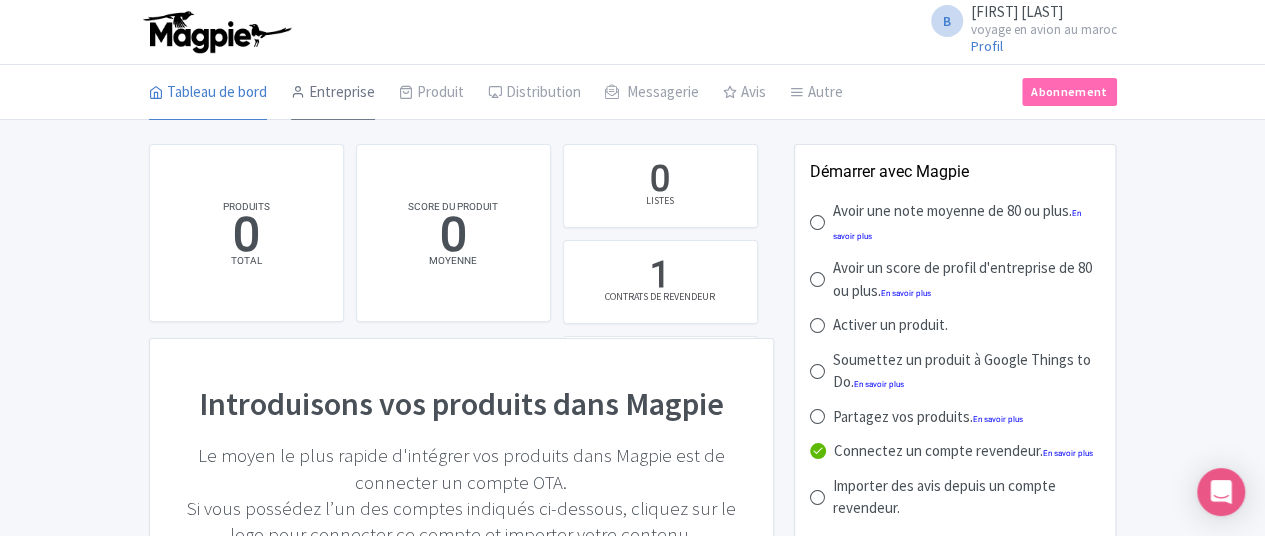 click on "Entreprise" at bounding box center [342, 91] 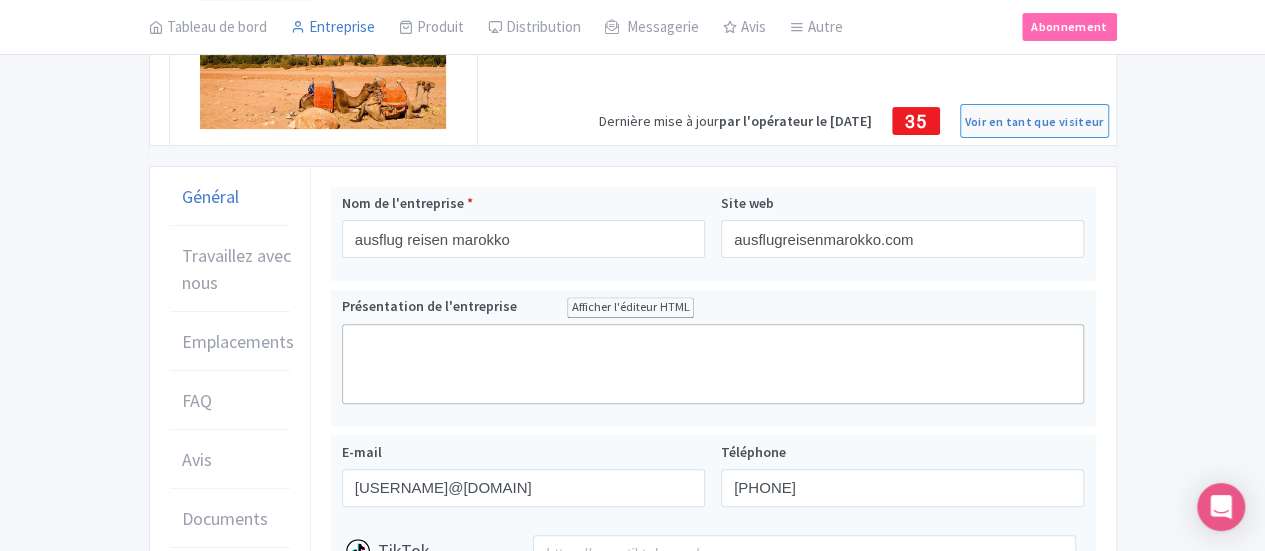 scroll, scrollTop: 0, scrollLeft: 0, axis: both 